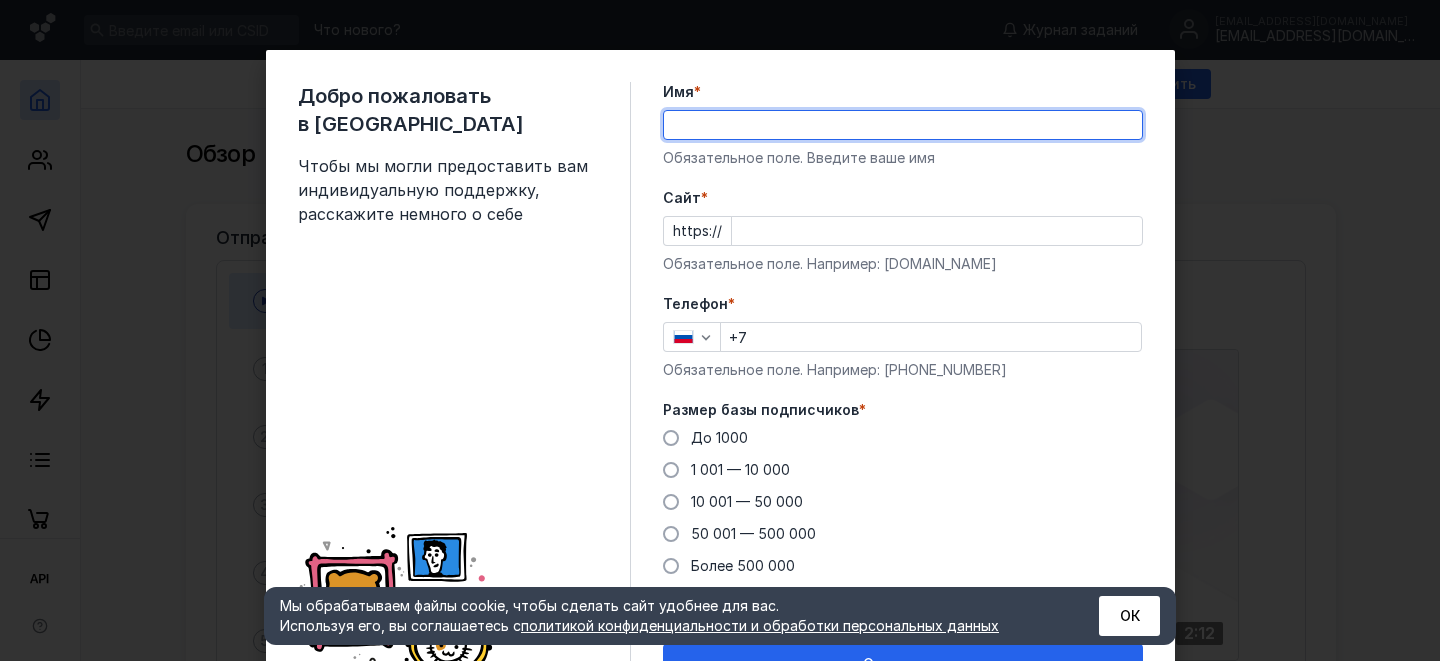 scroll, scrollTop: 0, scrollLeft: 0, axis: both 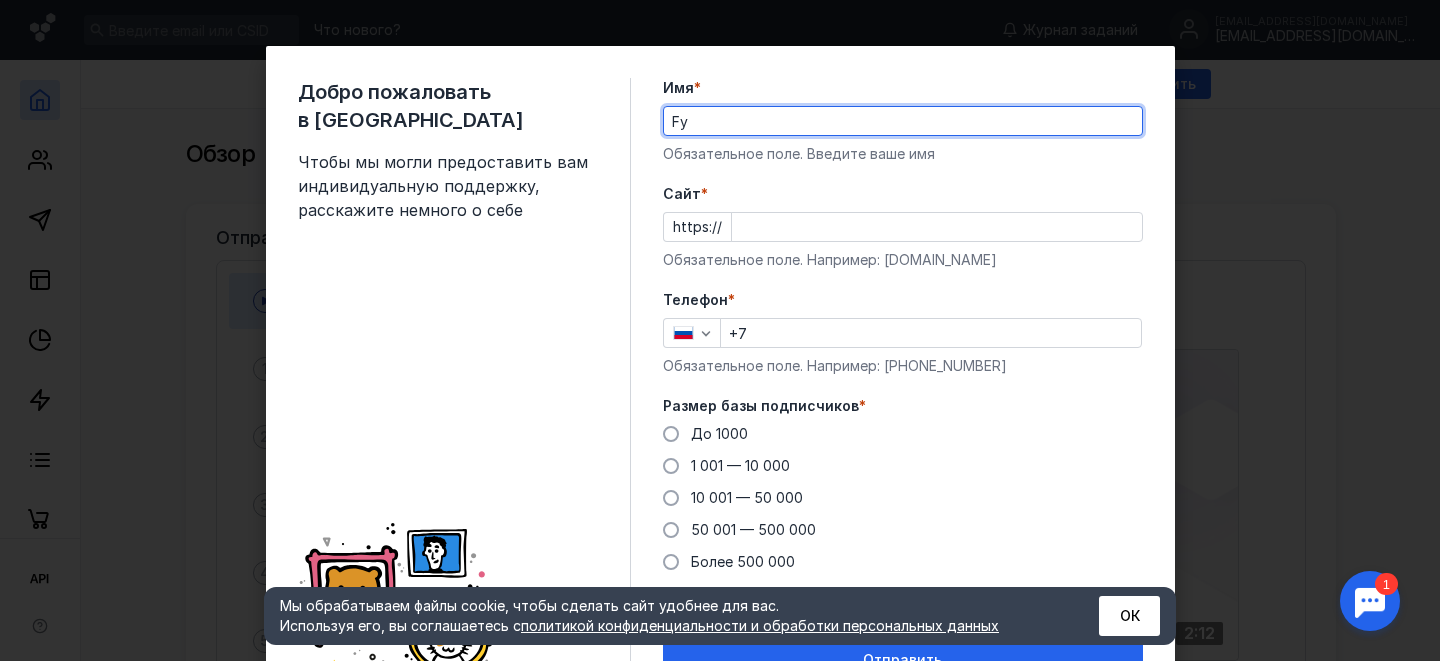 type on "F" 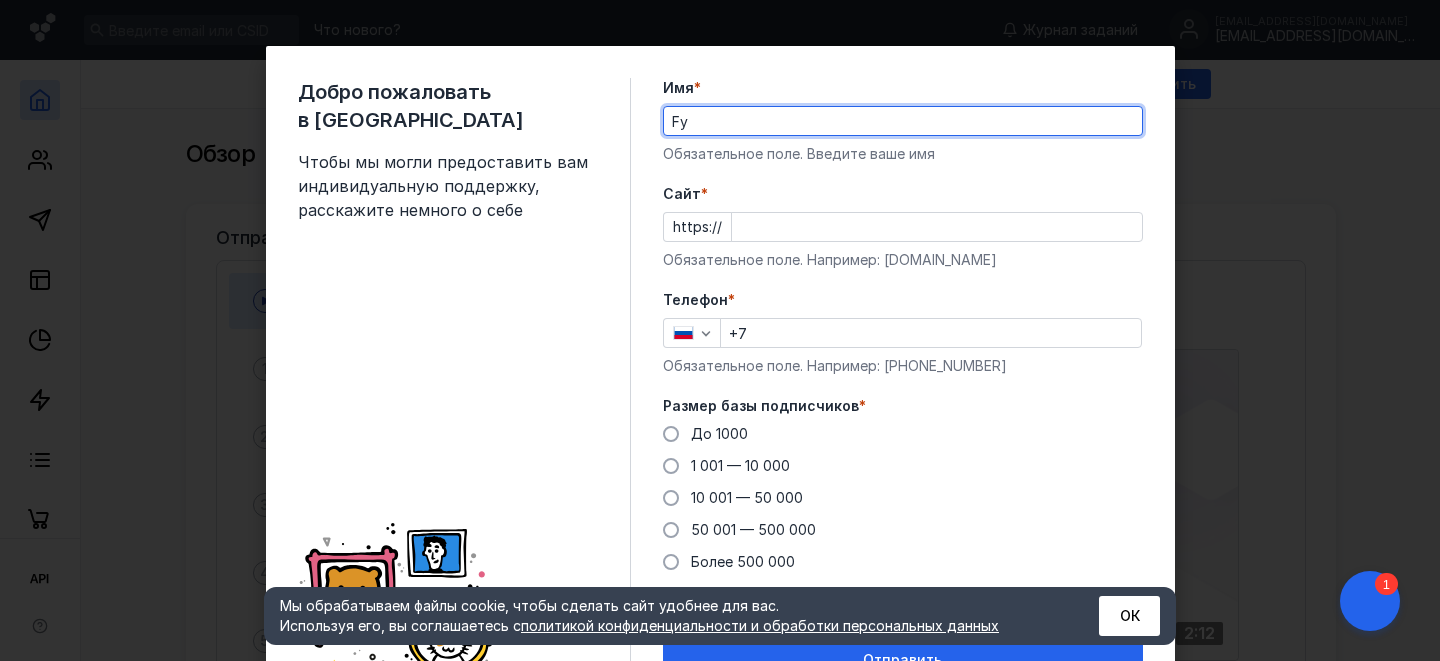 type on "F" 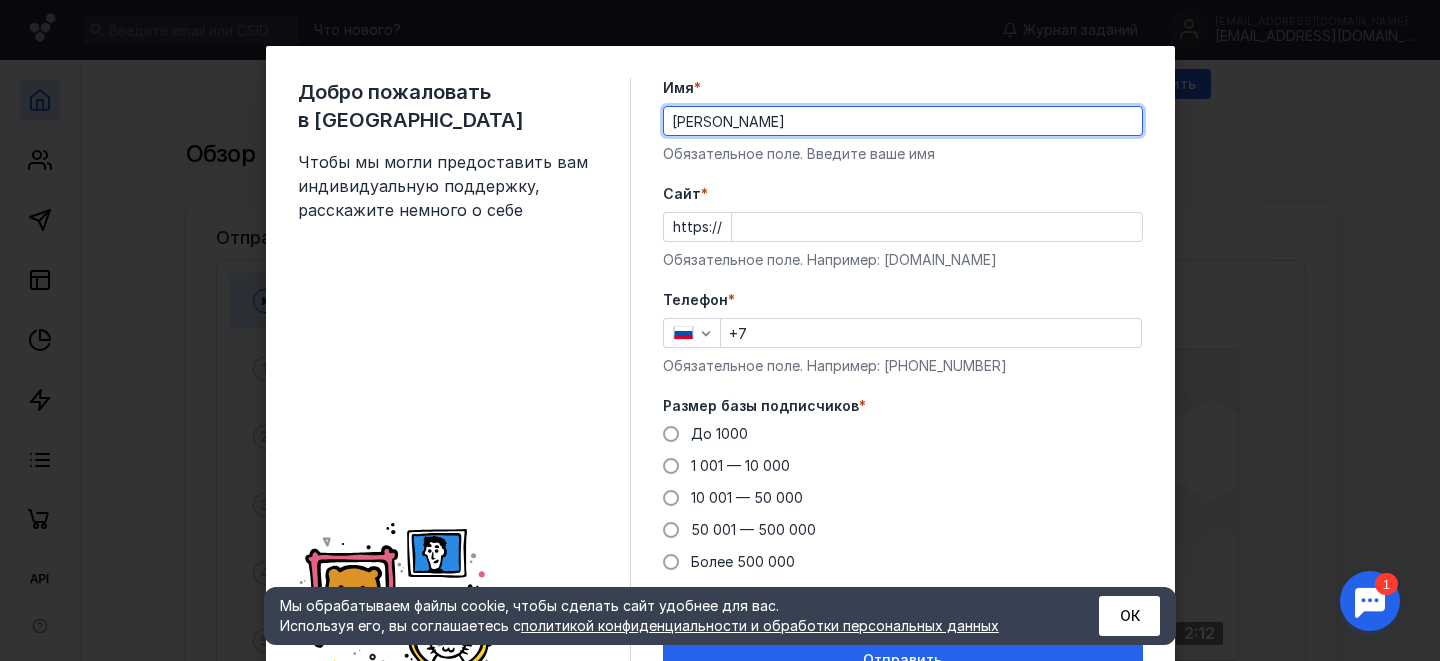 type on "[PERSON_NAME]" 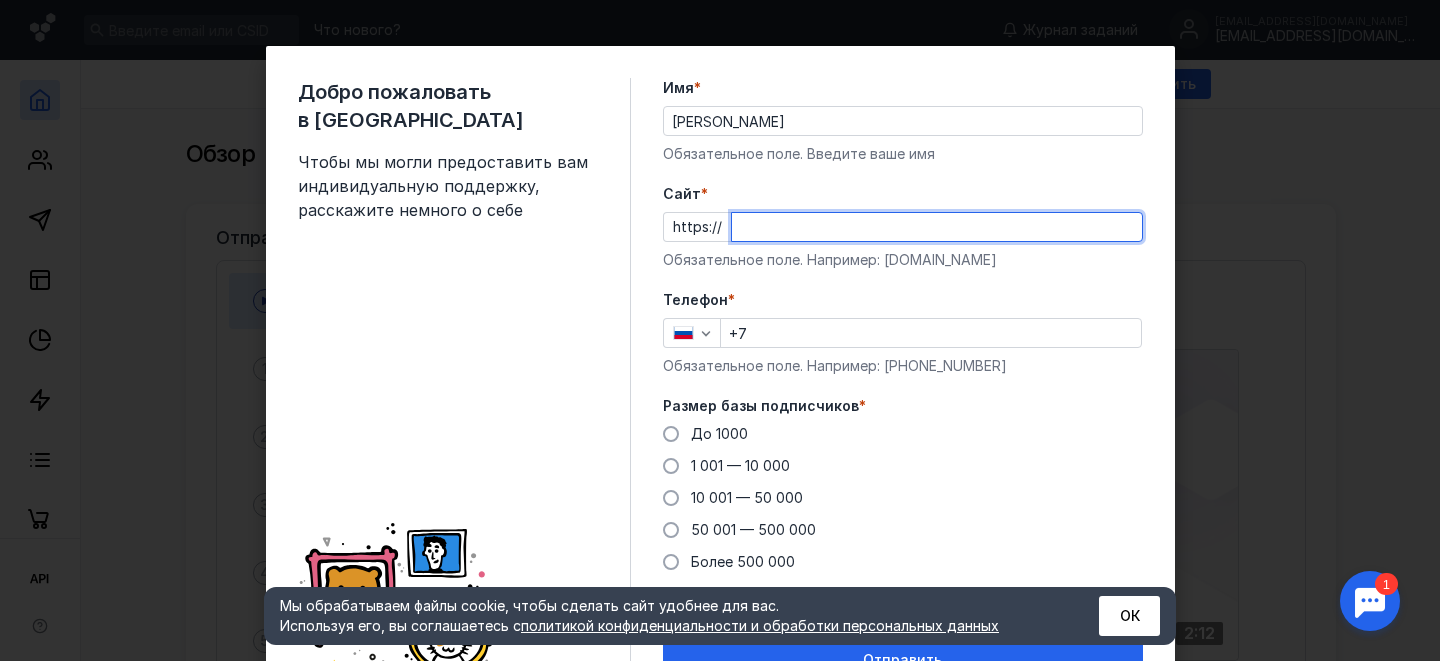 click on "Cайт  *" at bounding box center [937, 227] 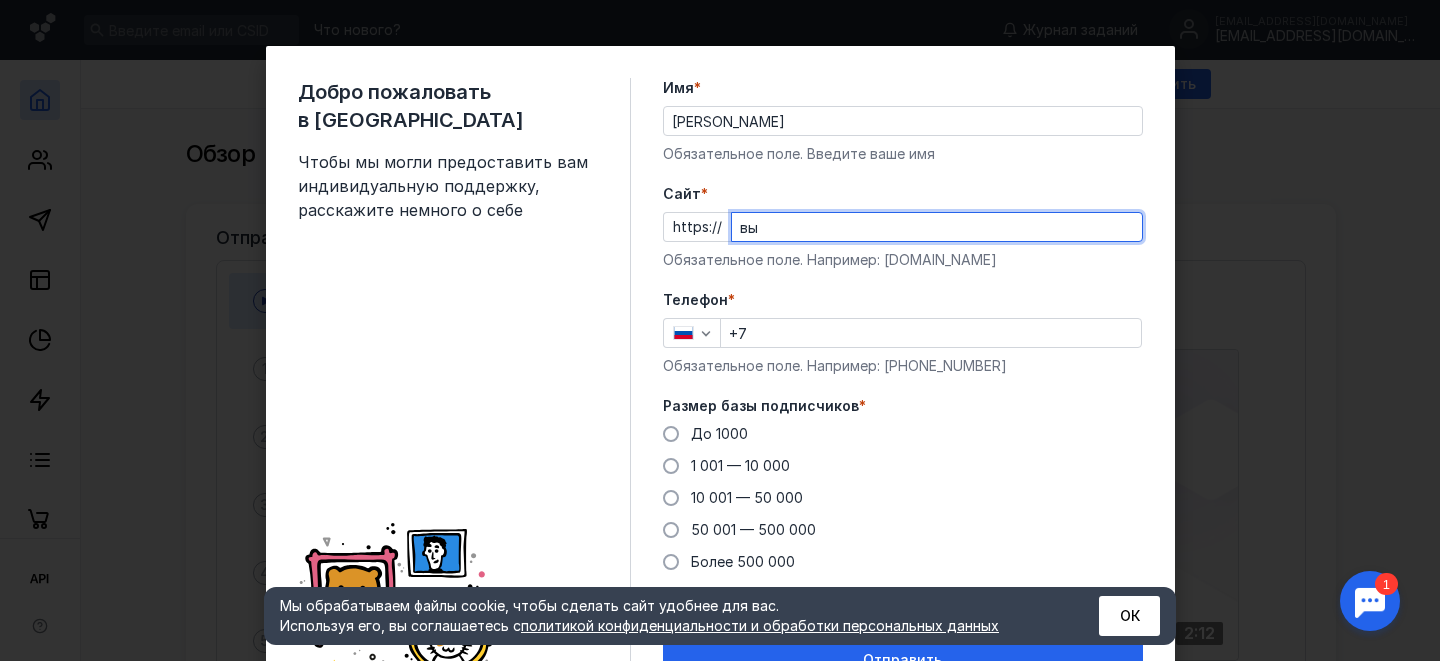 type on "в" 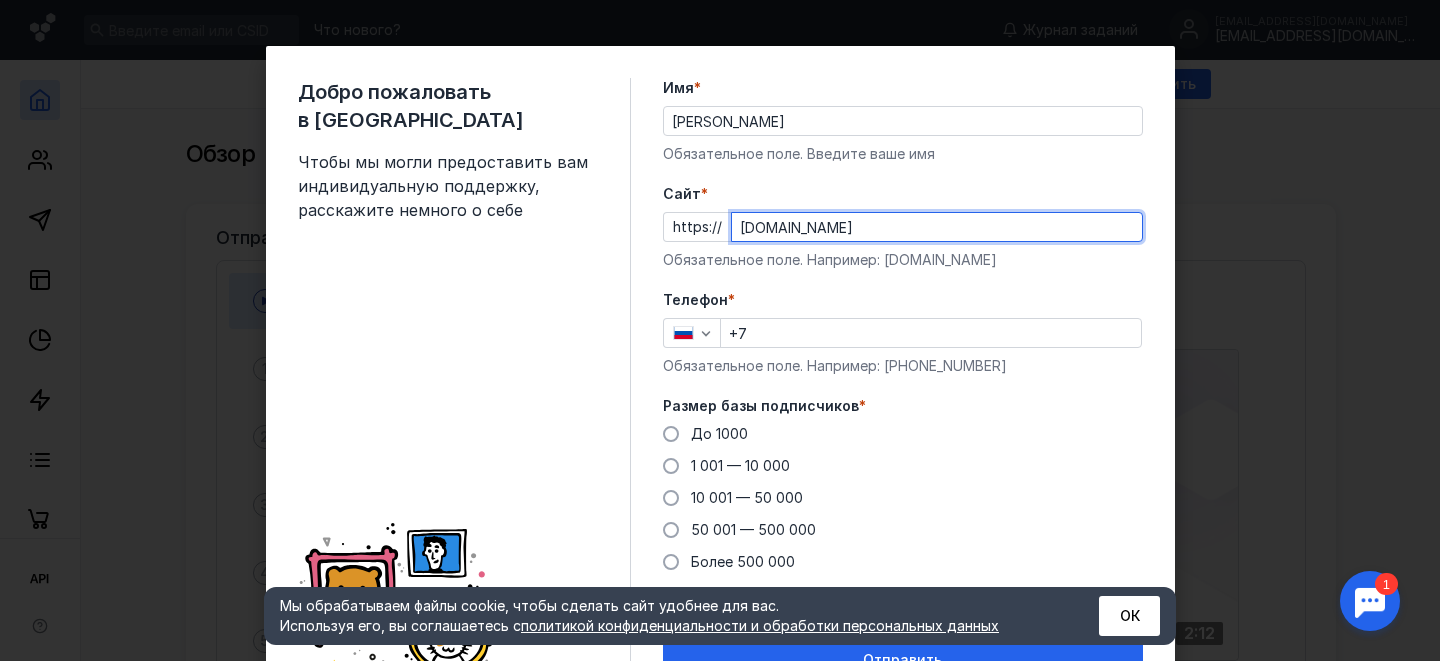 type on "[DOMAIN_NAME]" 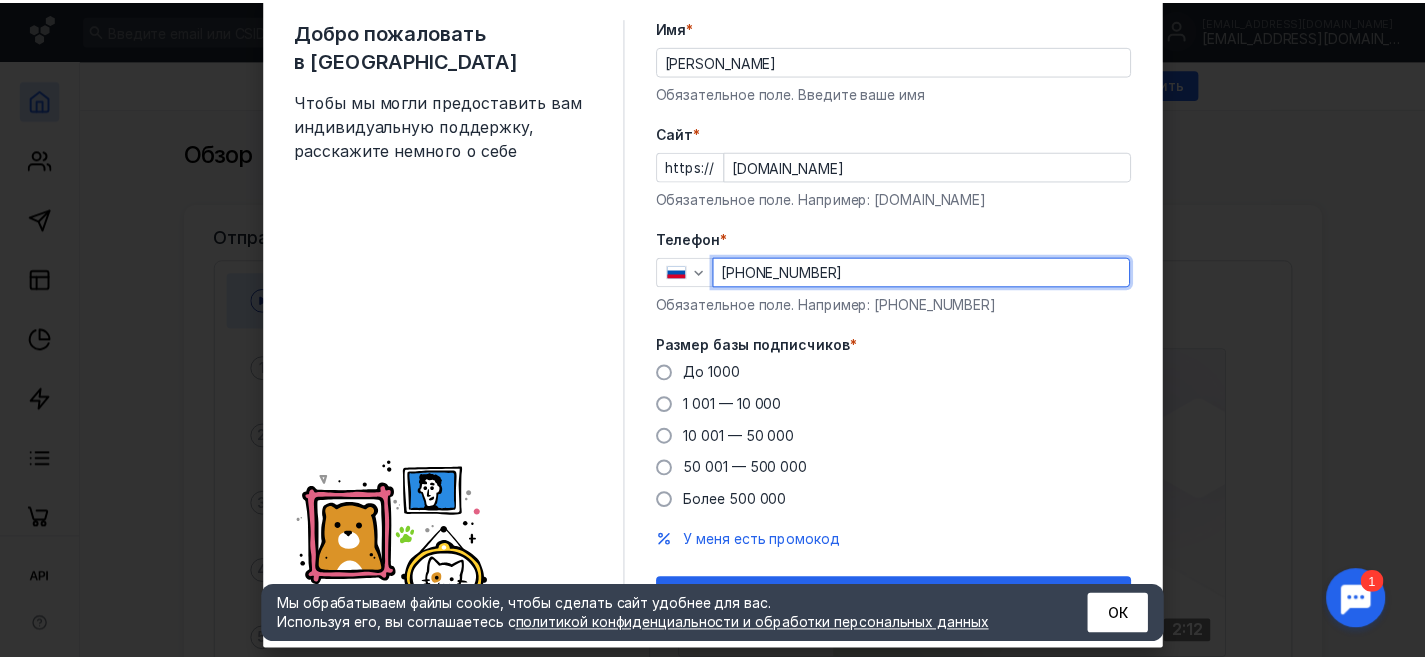 scroll, scrollTop: 105, scrollLeft: 0, axis: vertical 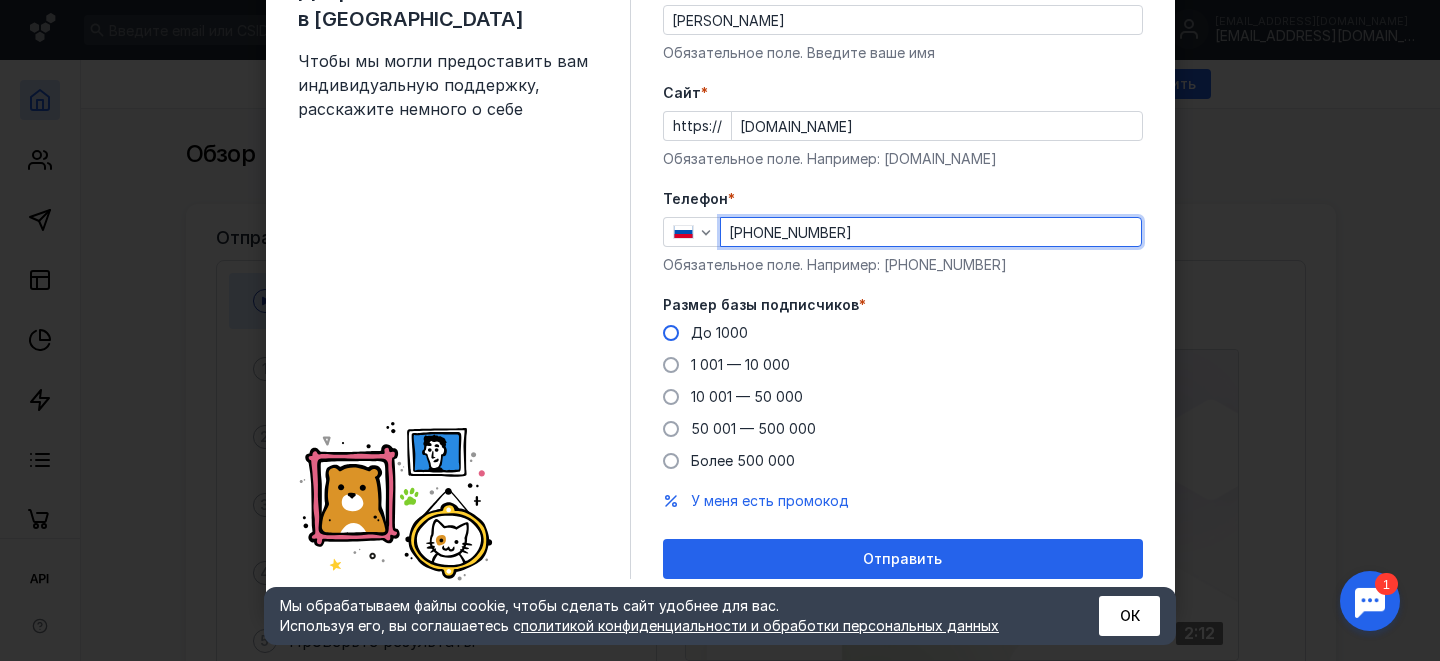 type on "[PHONE_NUMBER]" 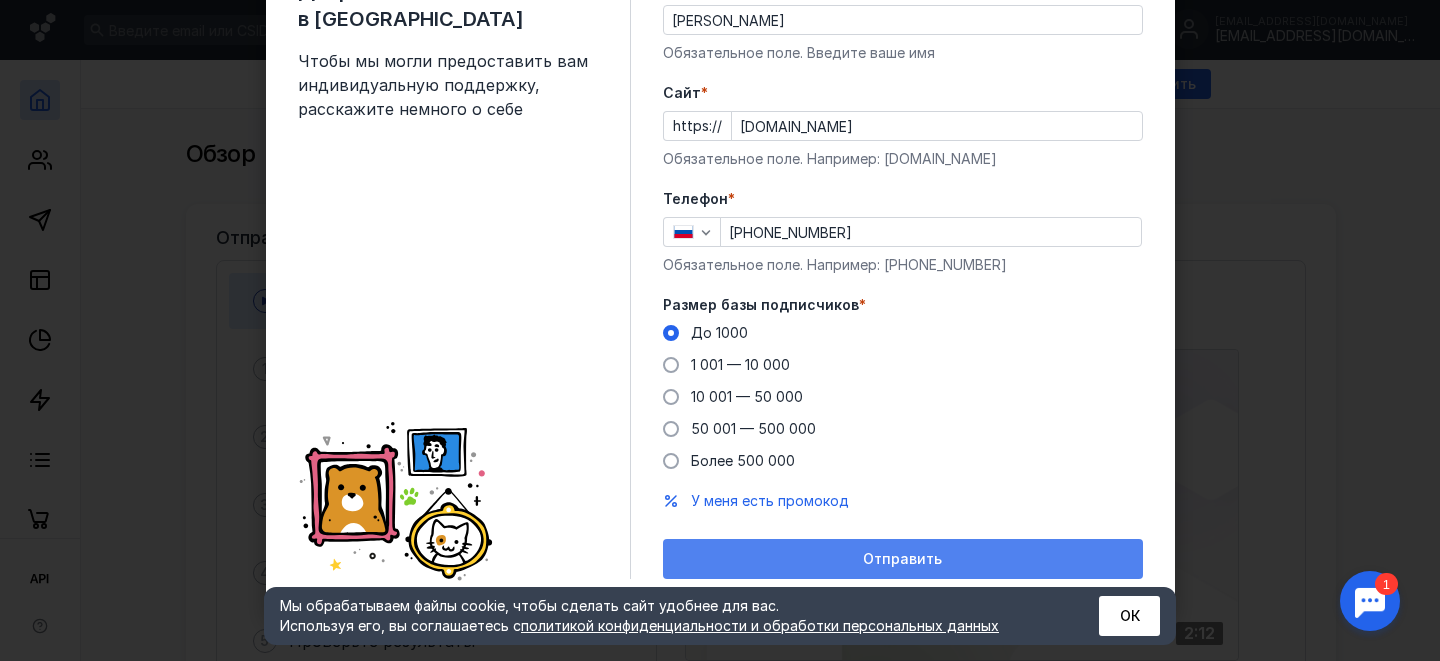 click on "Отправить" at bounding box center (902, 559) 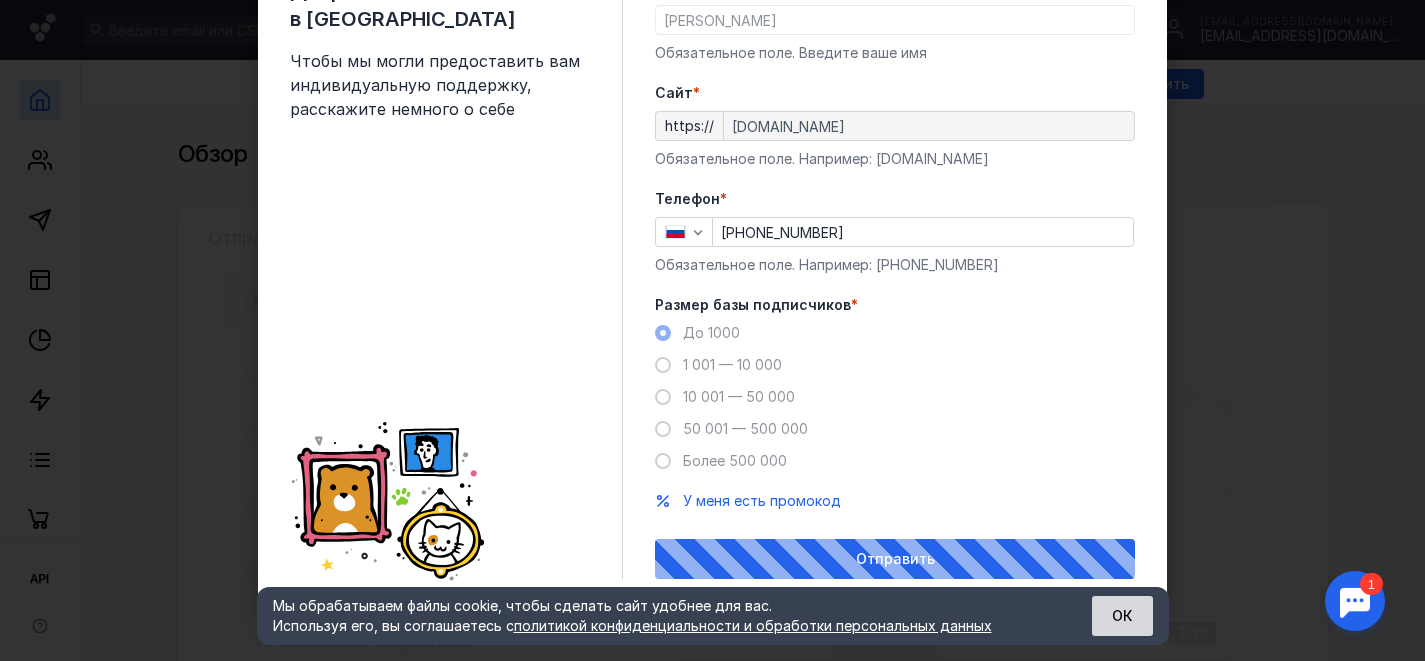 click on "ОК" at bounding box center (1122, 616) 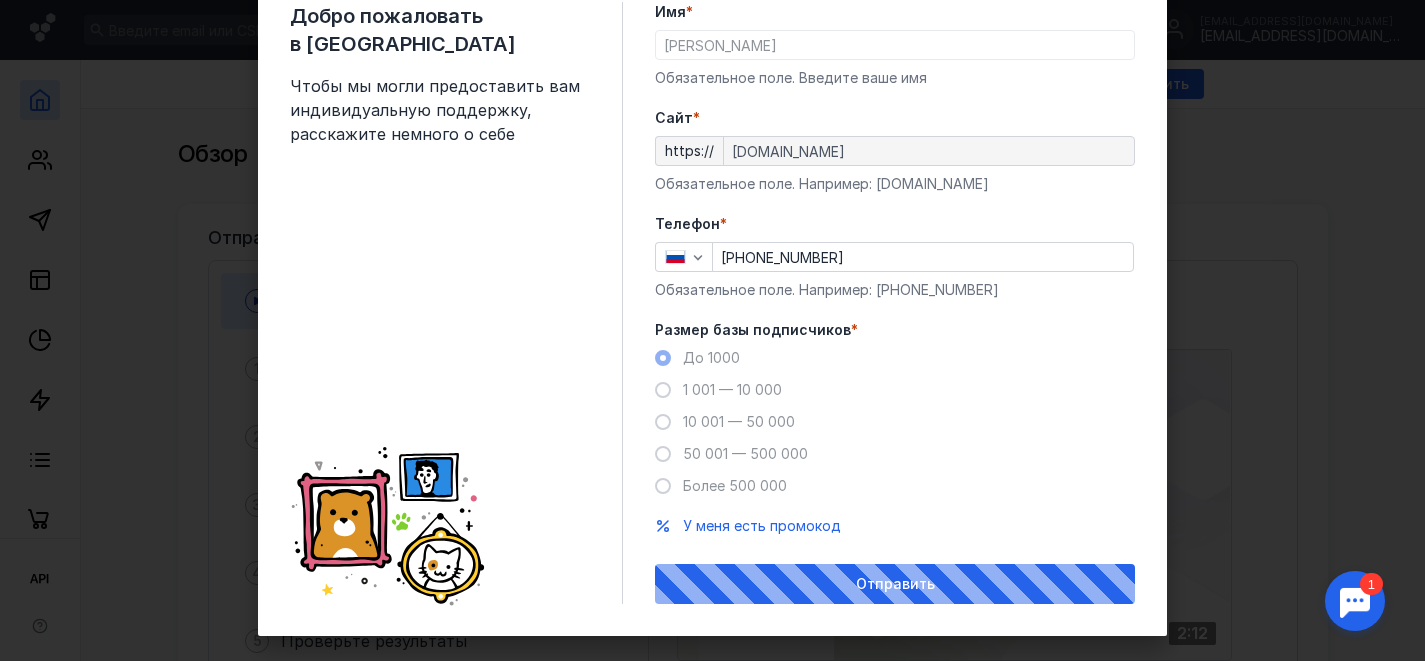 scroll, scrollTop: 0, scrollLeft: 0, axis: both 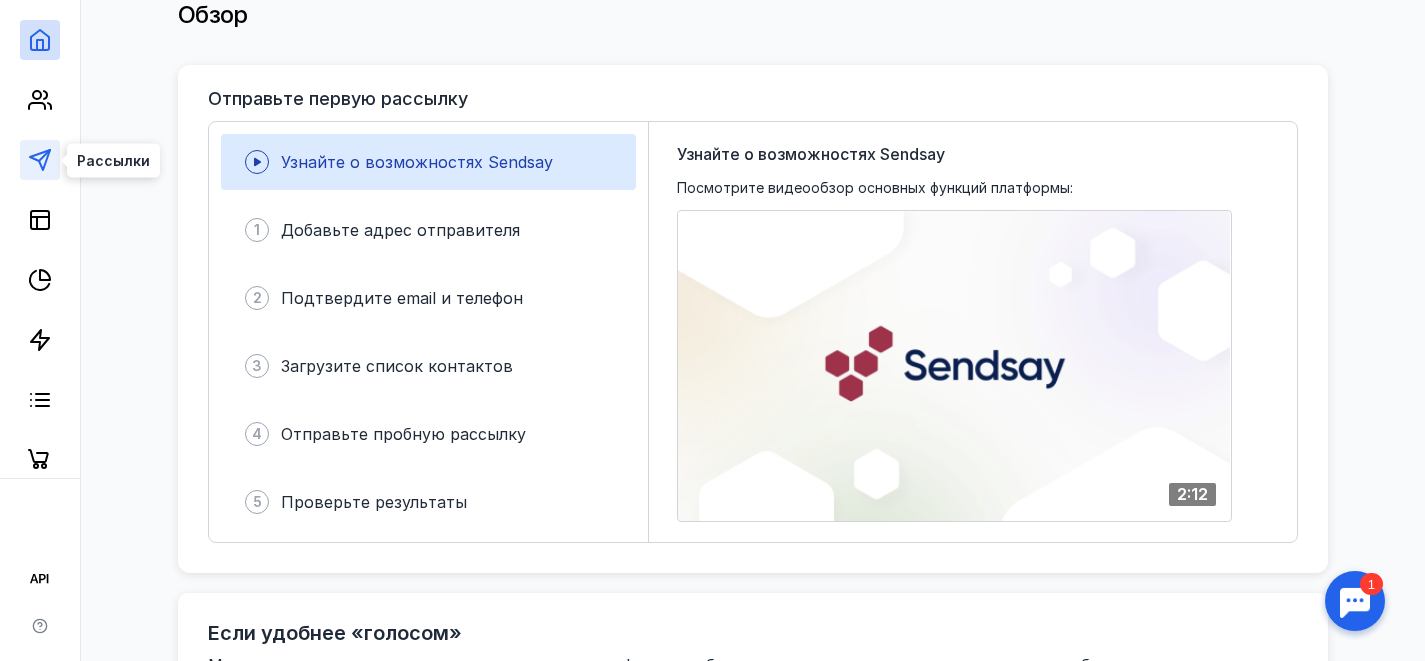 click 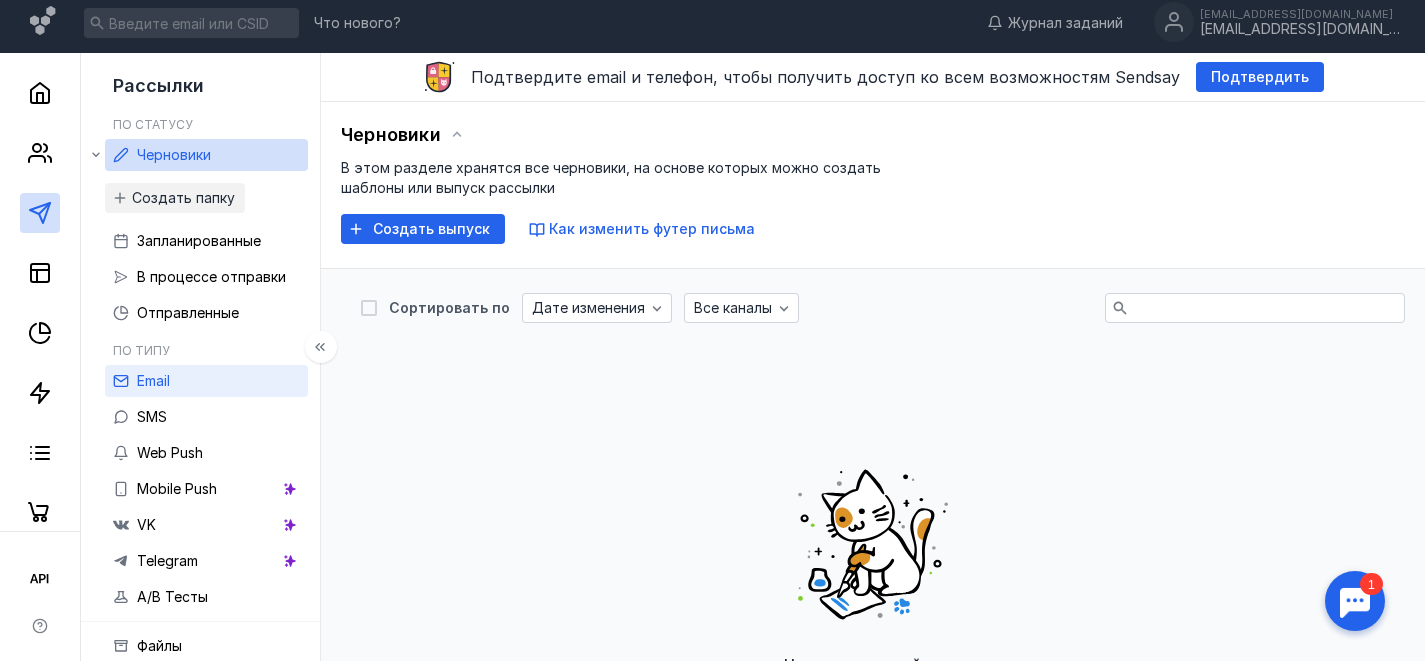 scroll, scrollTop: 0, scrollLeft: 0, axis: both 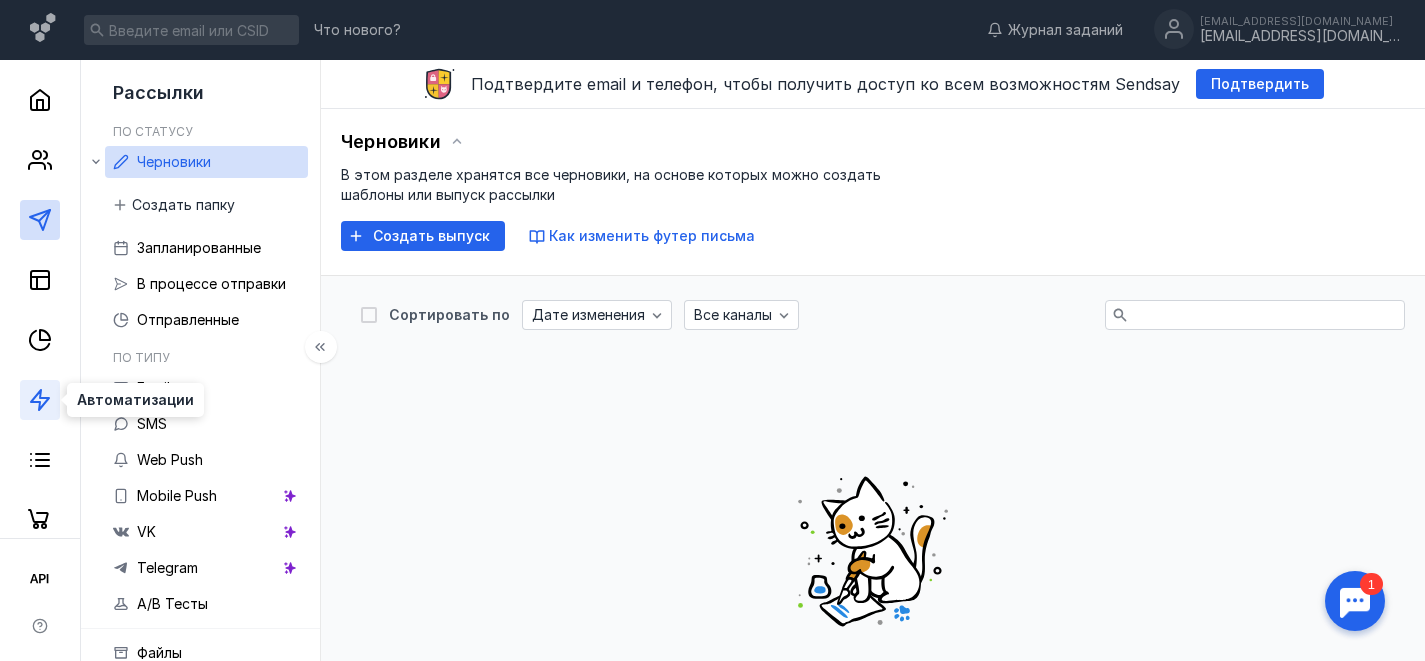 click 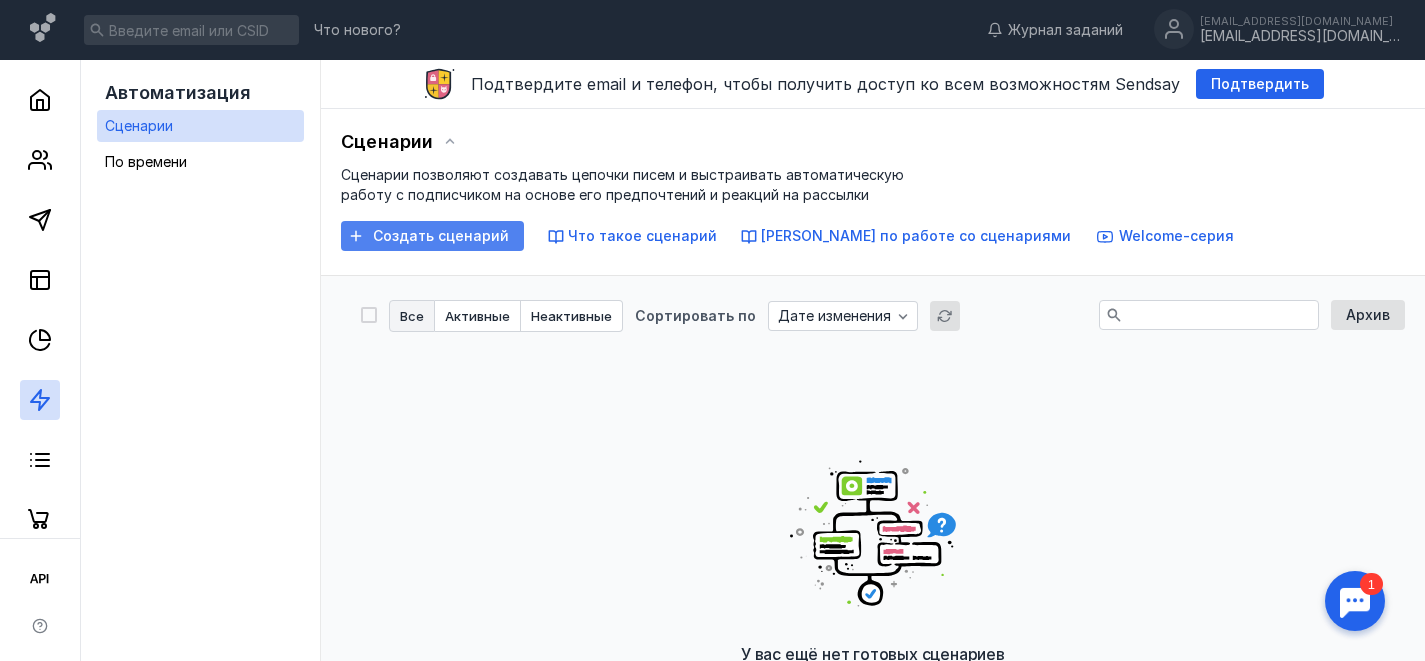 click on "Создать сценарий" at bounding box center [441, 236] 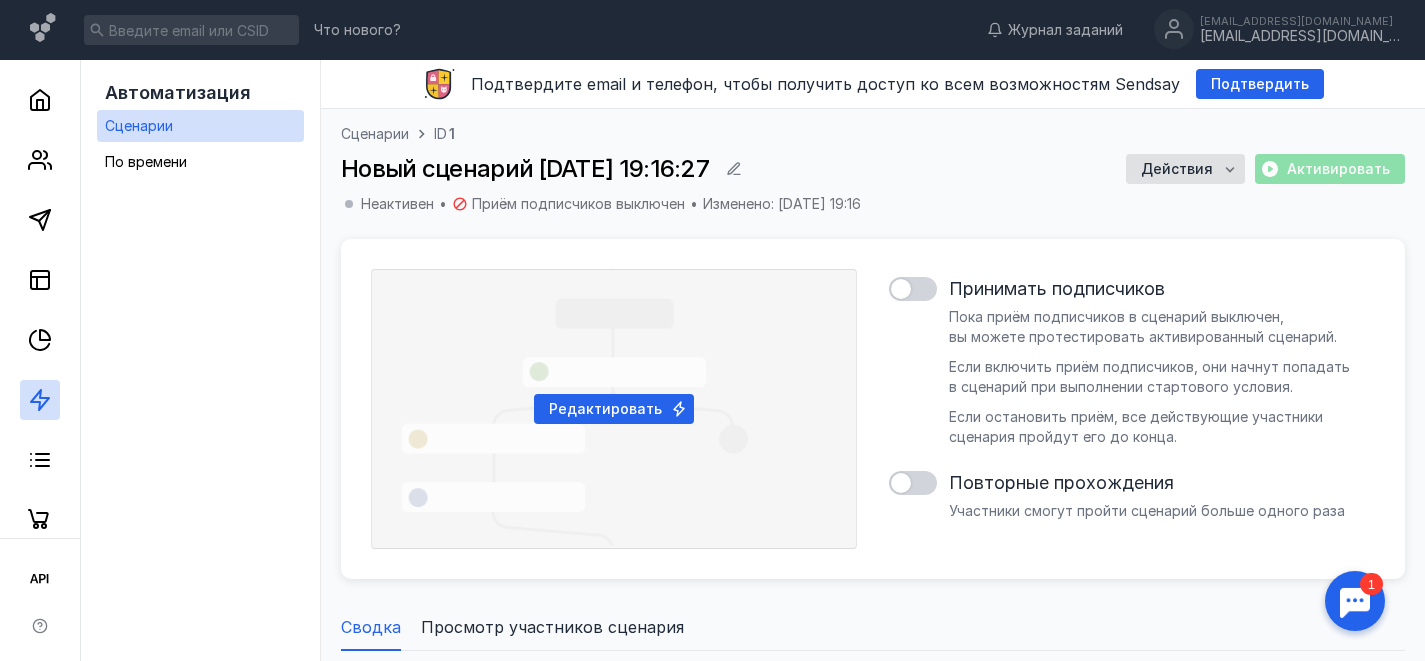 click on "Повторные прохождения" at bounding box center [1061, 483] 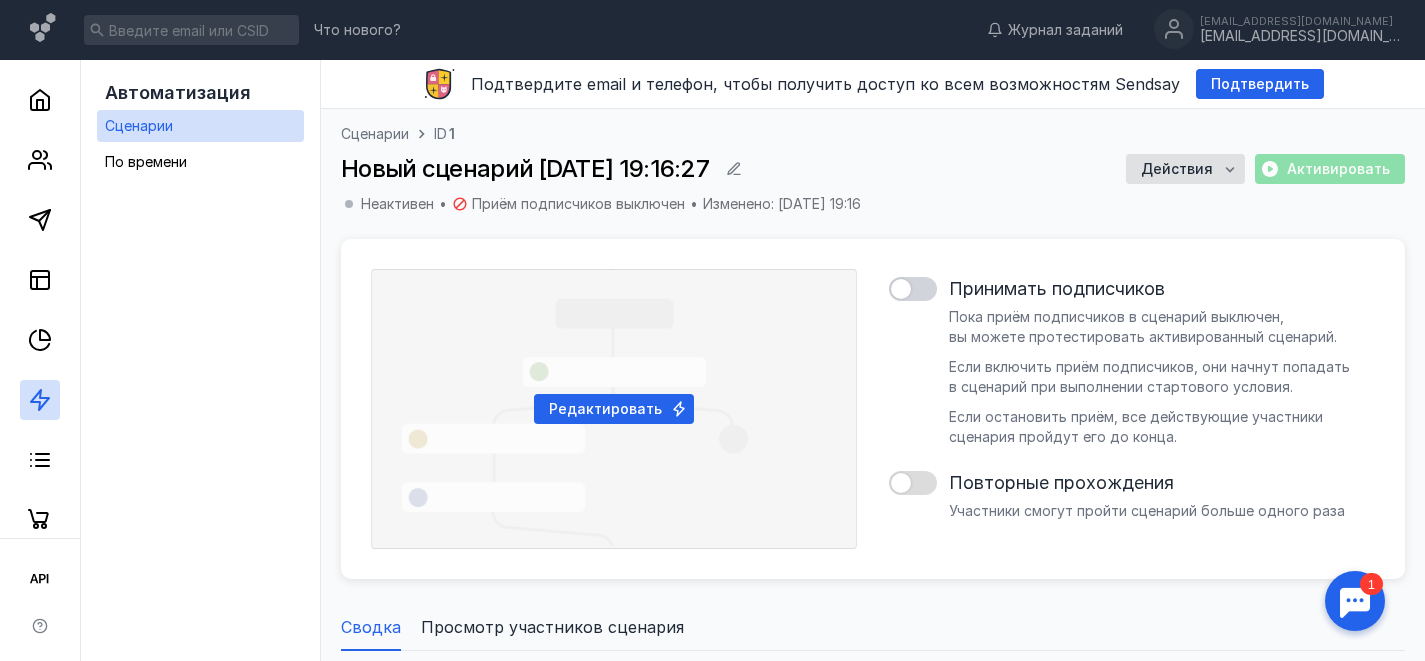 click at bounding box center (913, 483) 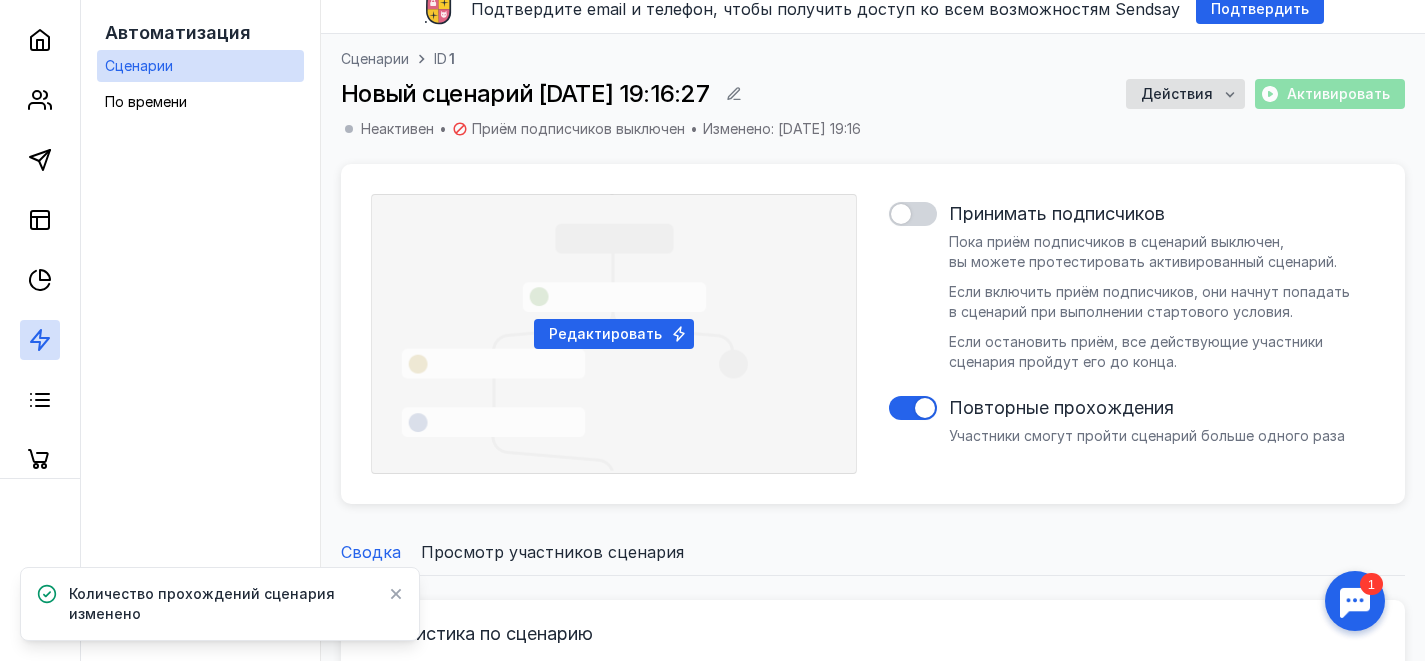 scroll, scrollTop: 0, scrollLeft: 0, axis: both 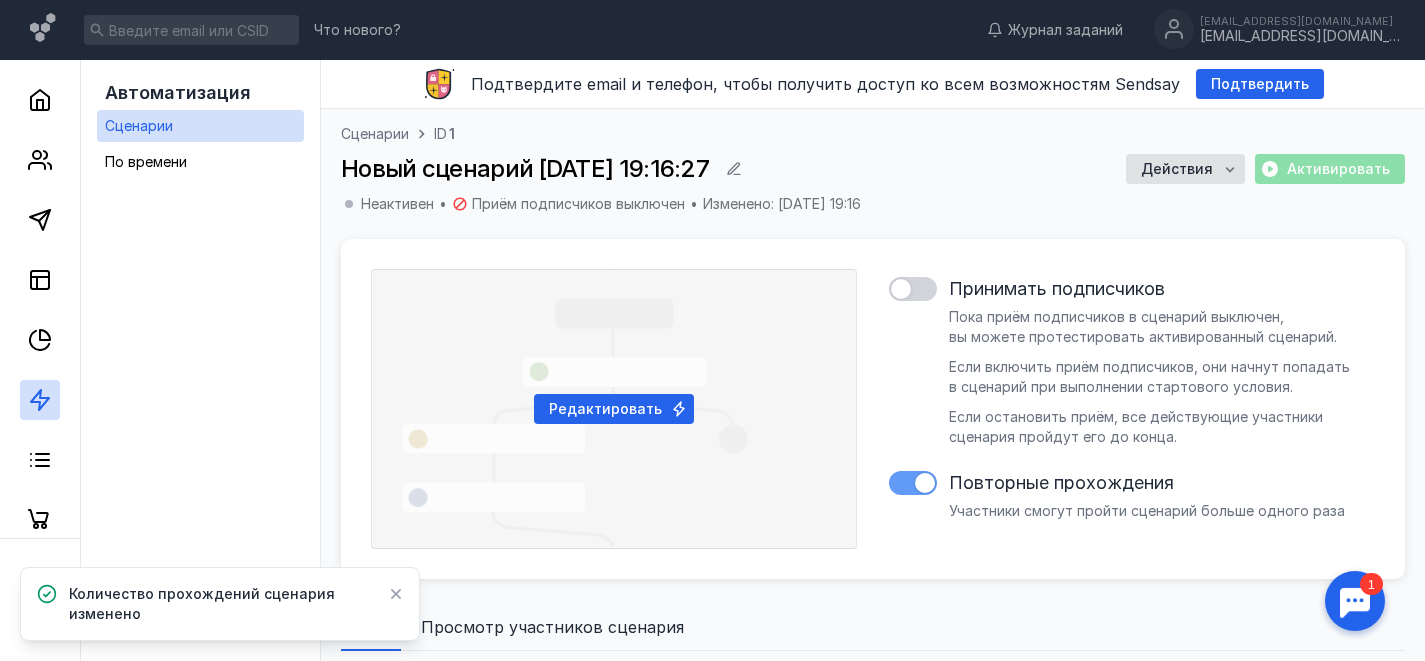 click at bounding box center [925, 483] 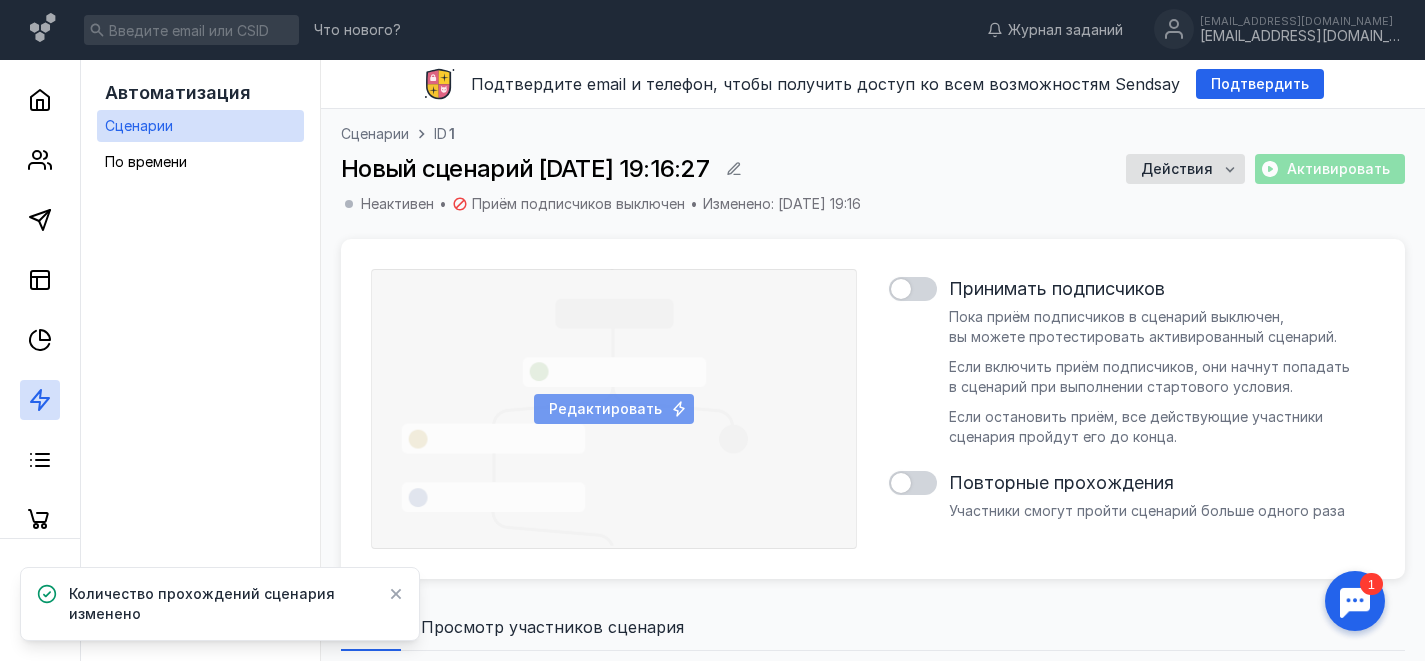 click on "Редактировать" at bounding box center [605, 409] 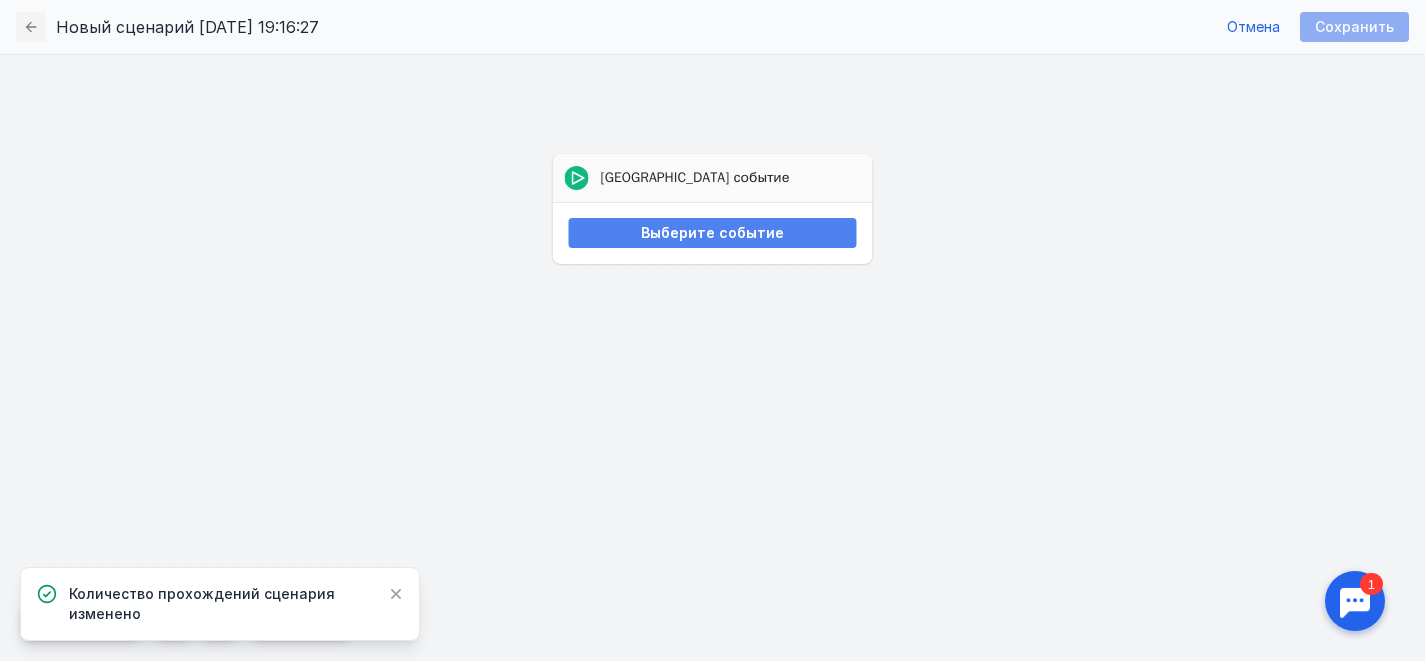 click on "Выберите событие" at bounding box center (712, 233) 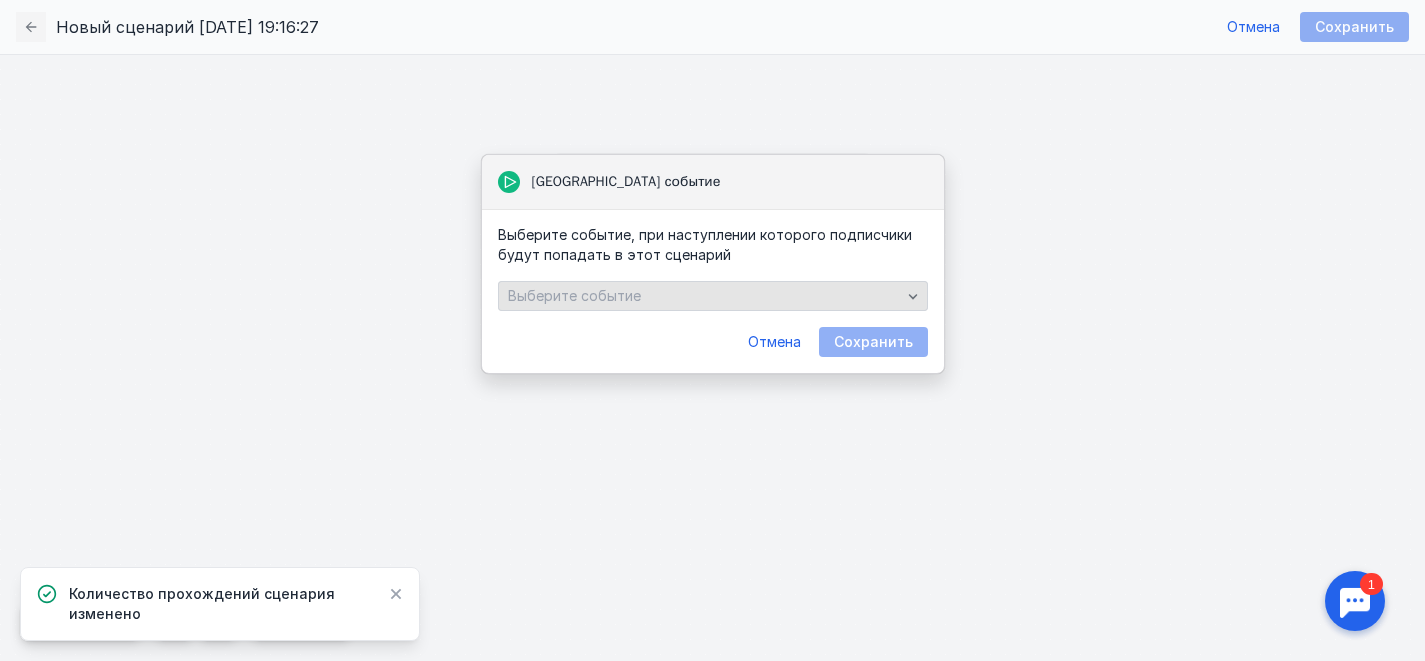 click on "Выберите событие" at bounding box center (713, 296) 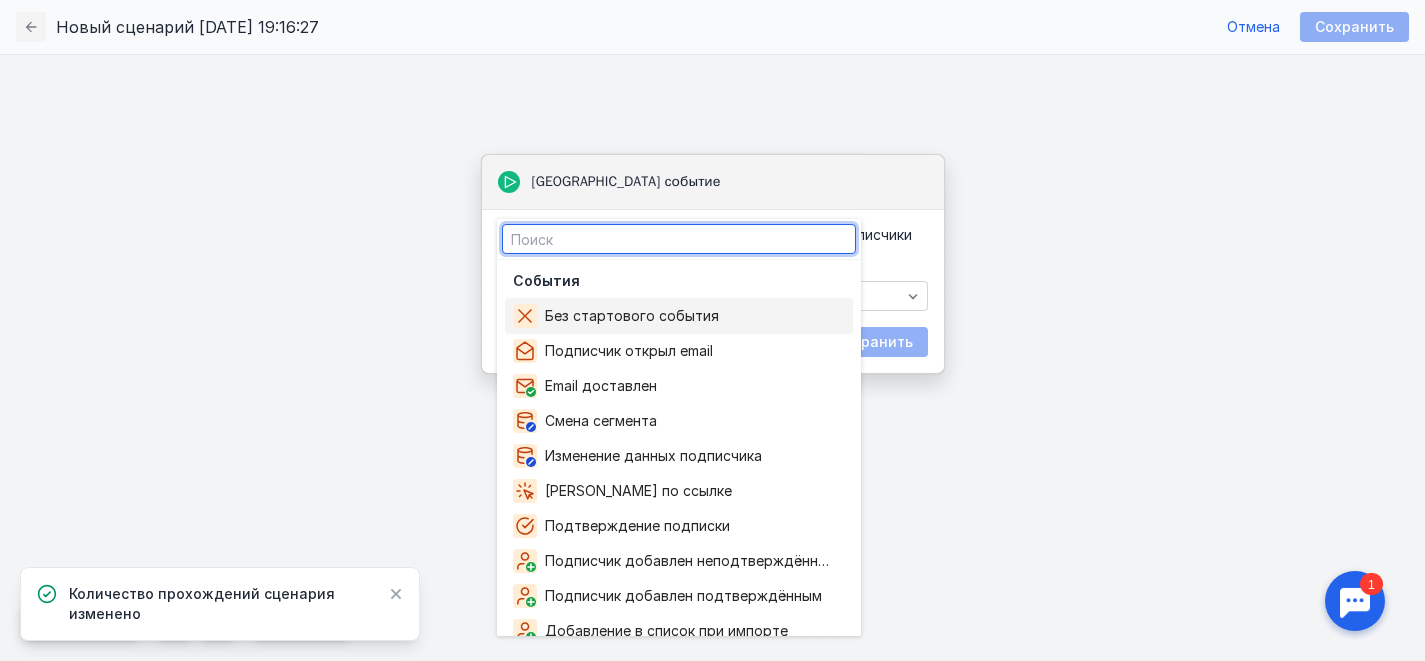 scroll, scrollTop: 3, scrollLeft: 0, axis: vertical 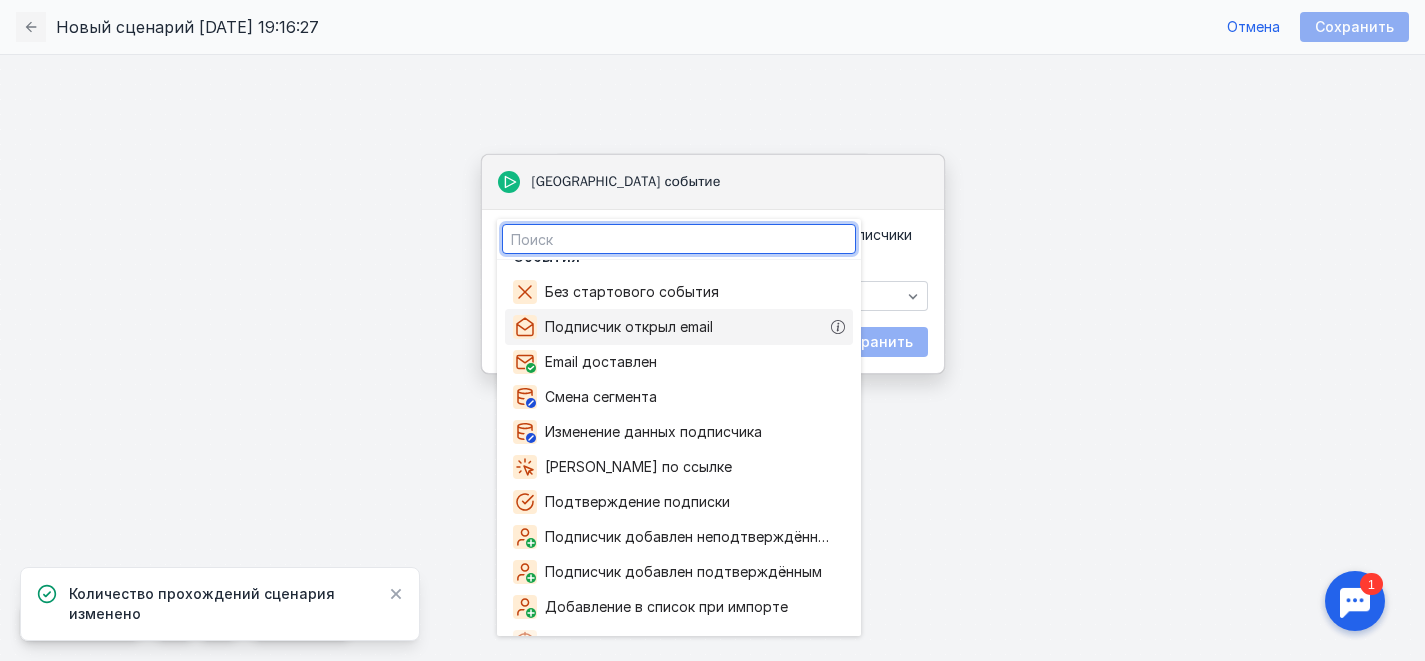click on "Подписчик открыл email" at bounding box center (633, 327) 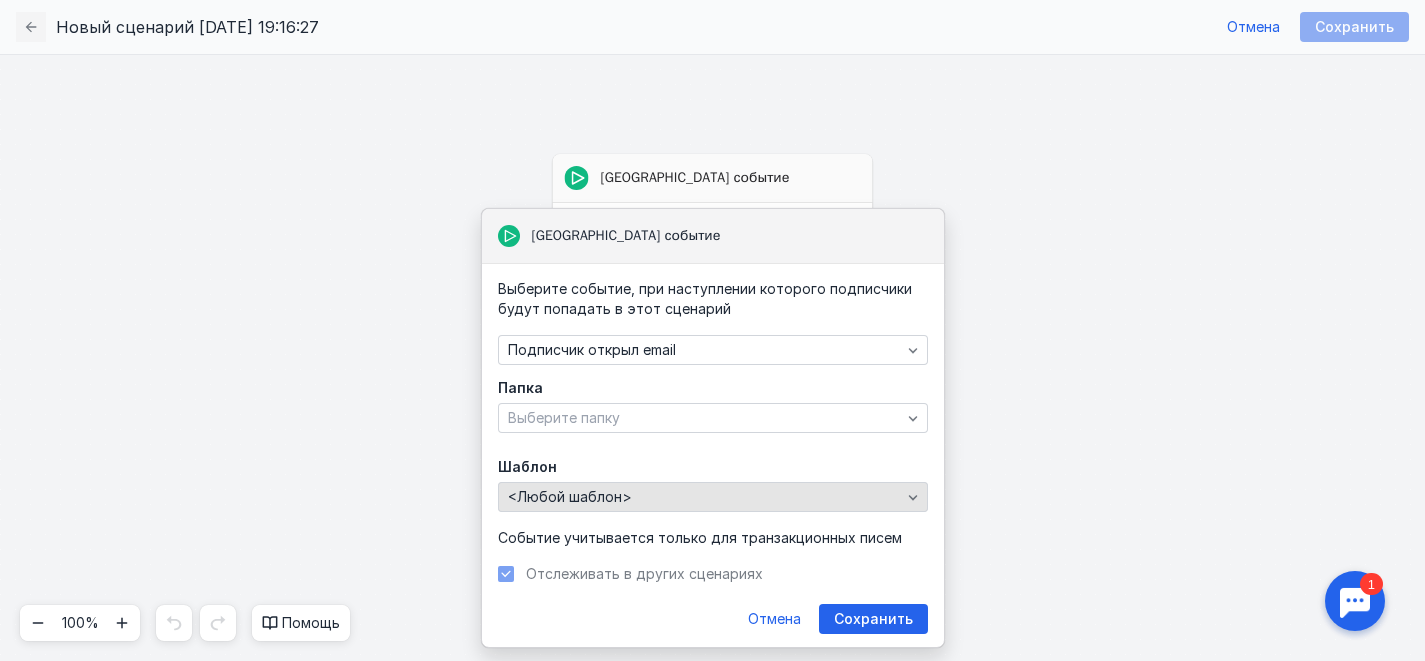click on "<Любой шаблон>" at bounding box center [570, 497] 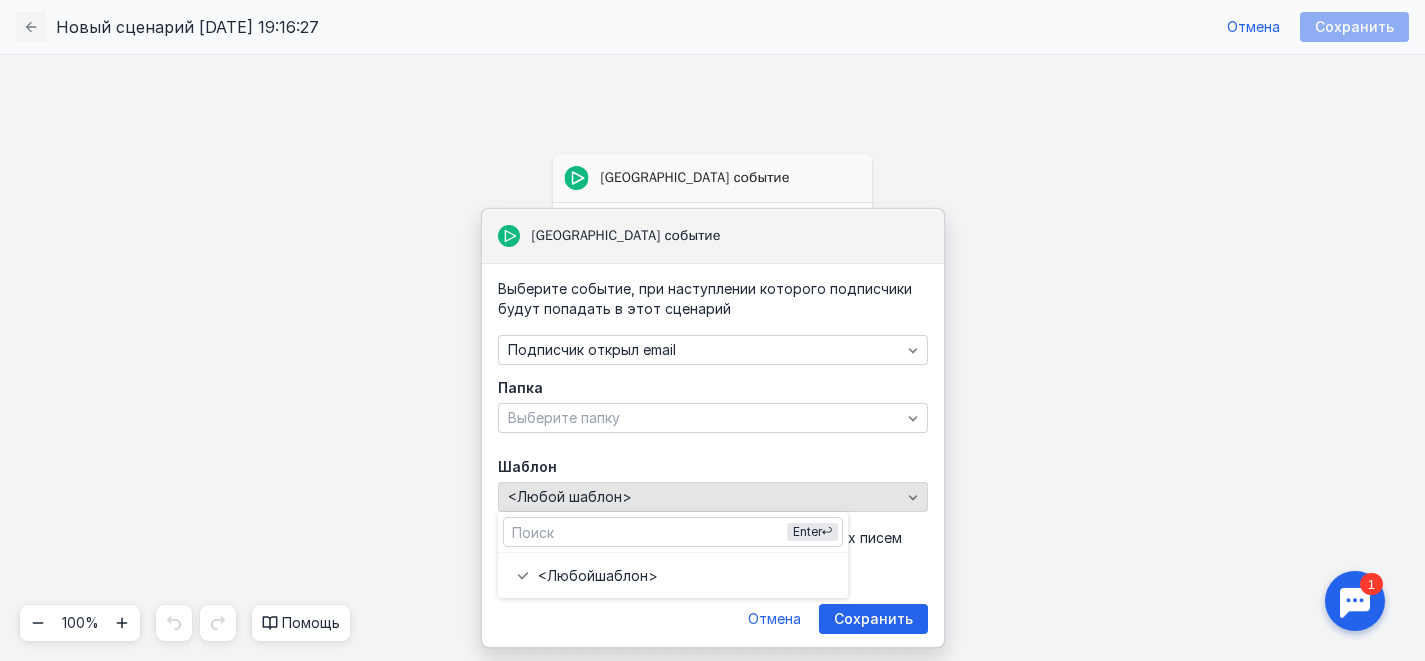 click on "<Любой шаблон>" at bounding box center [570, 497] 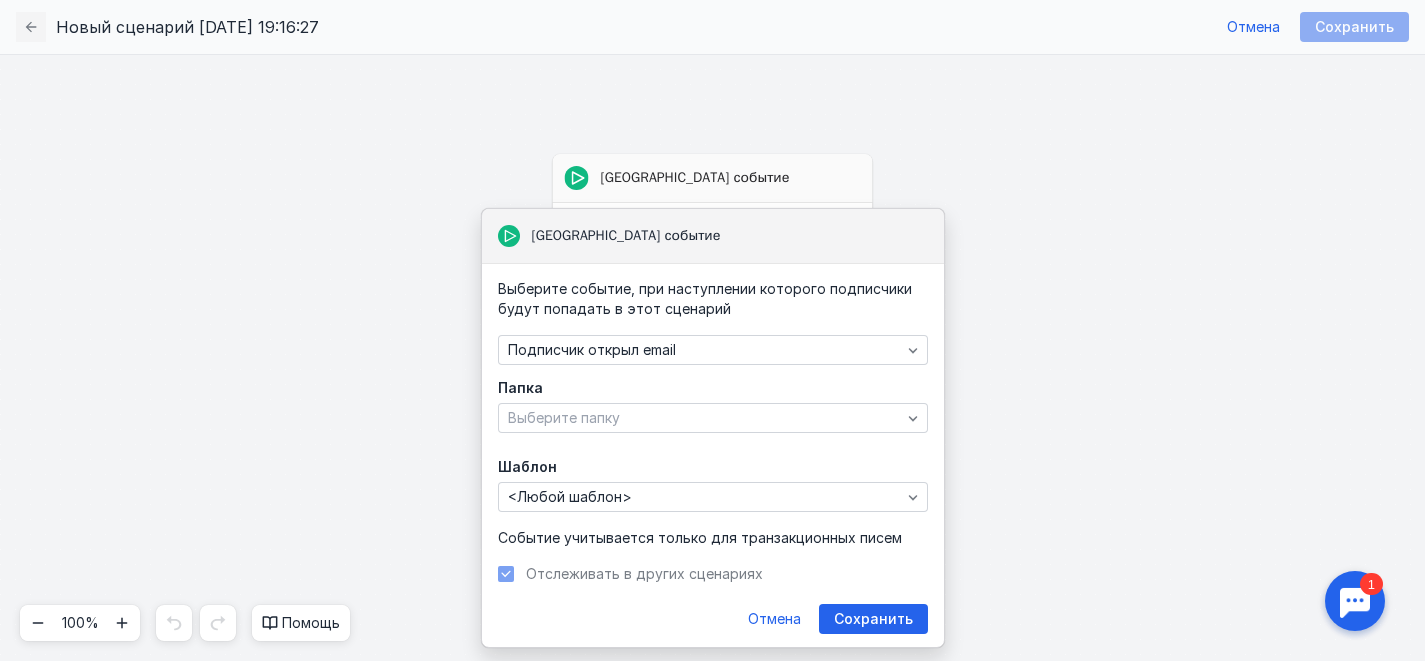 scroll, scrollTop: 3, scrollLeft: 0, axis: vertical 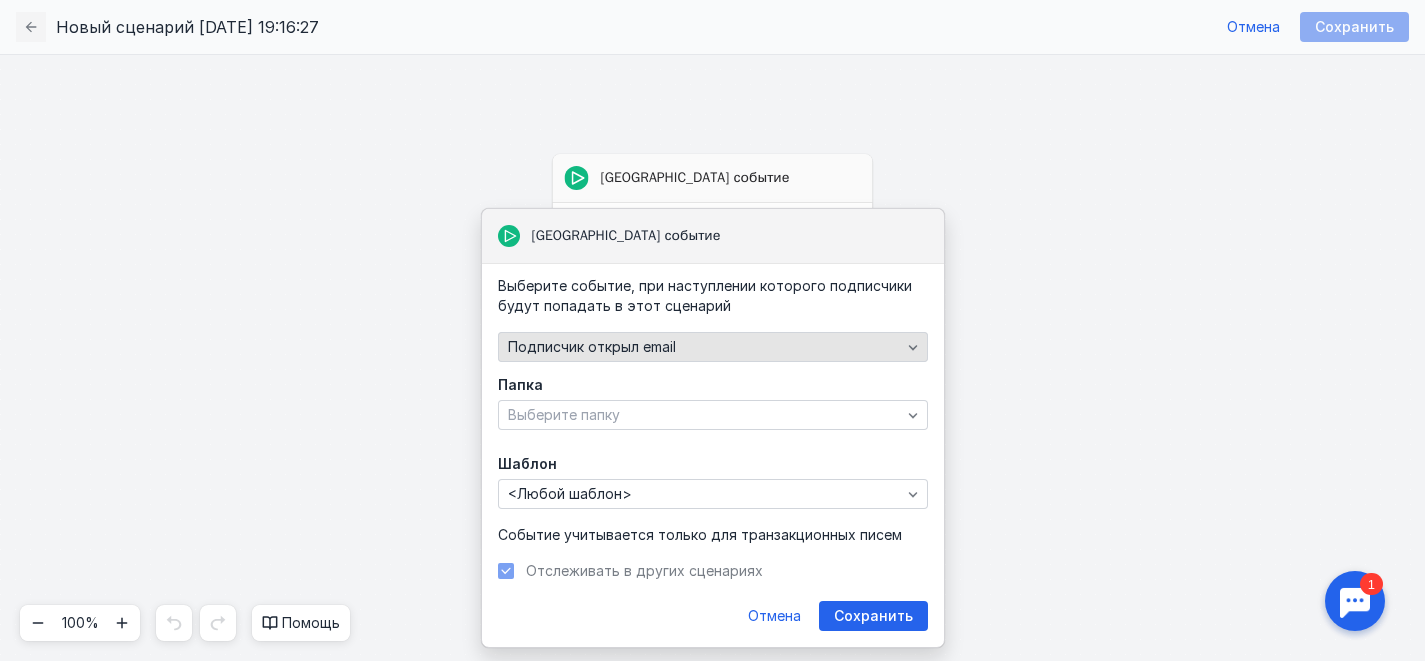 click on "Подписчик открыл email" at bounding box center (592, 347) 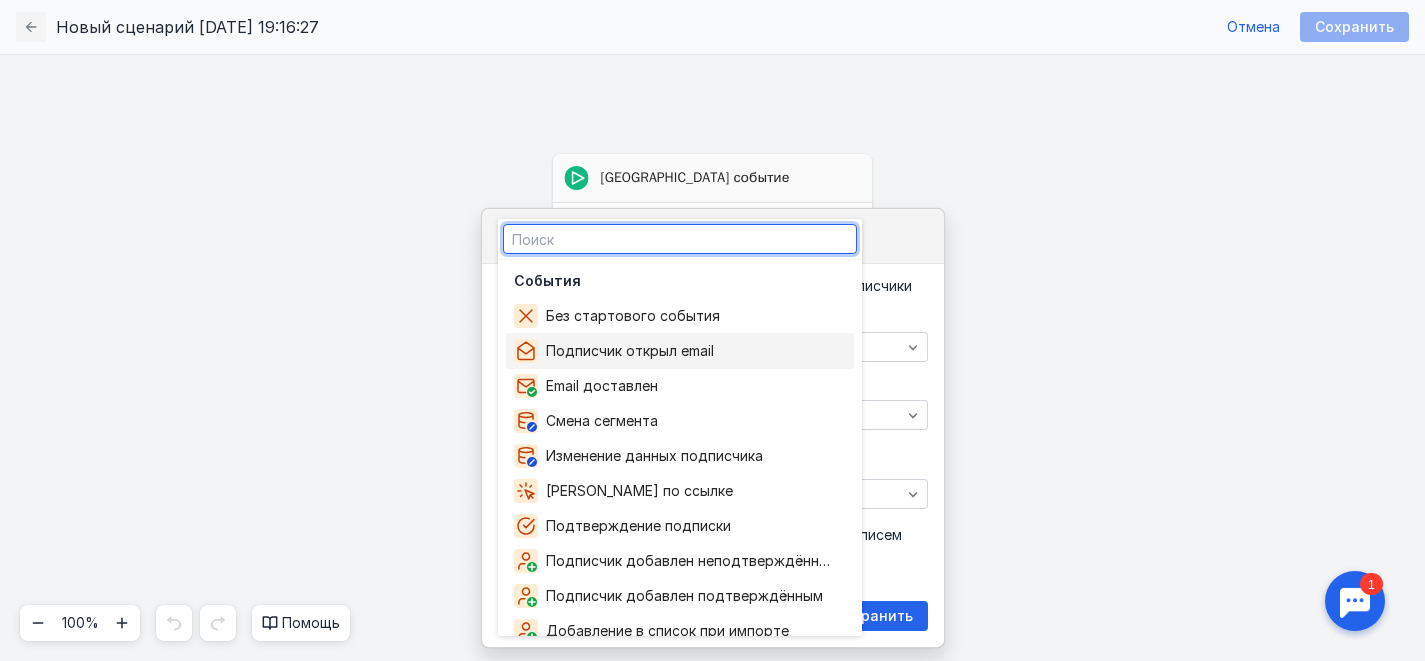 scroll, scrollTop: 33, scrollLeft: 0, axis: vertical 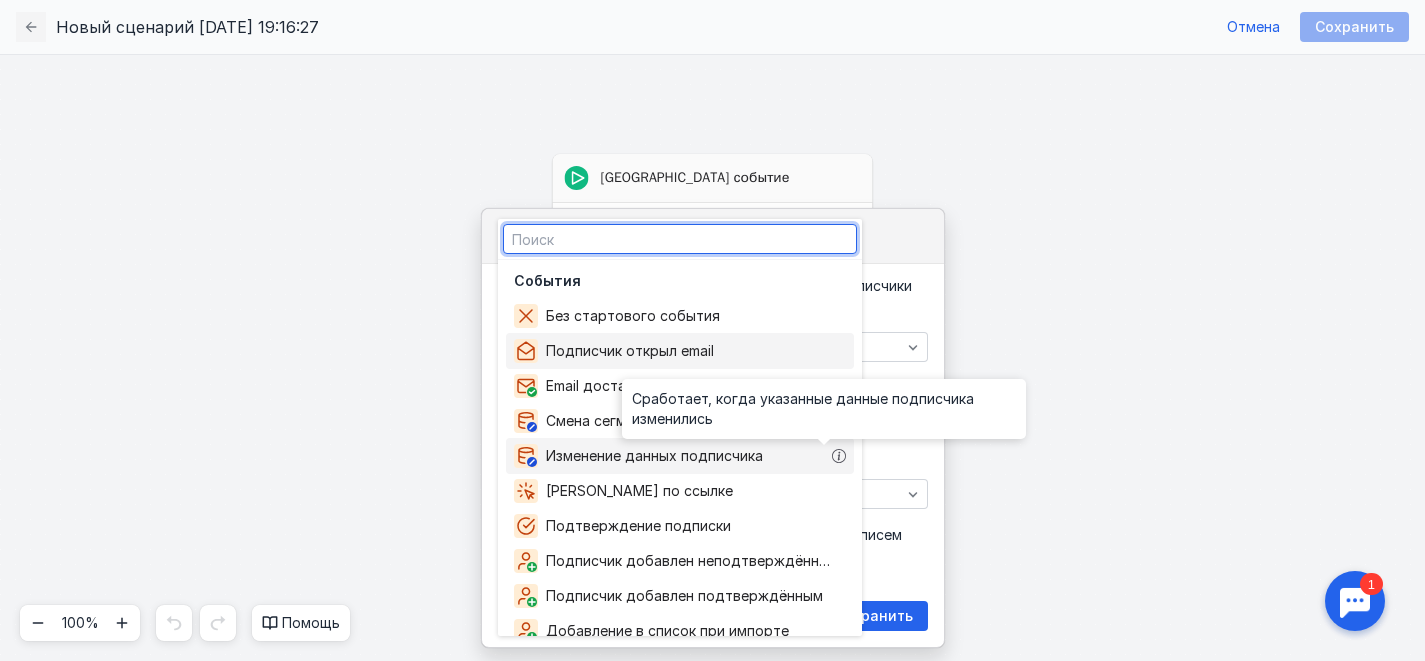 click 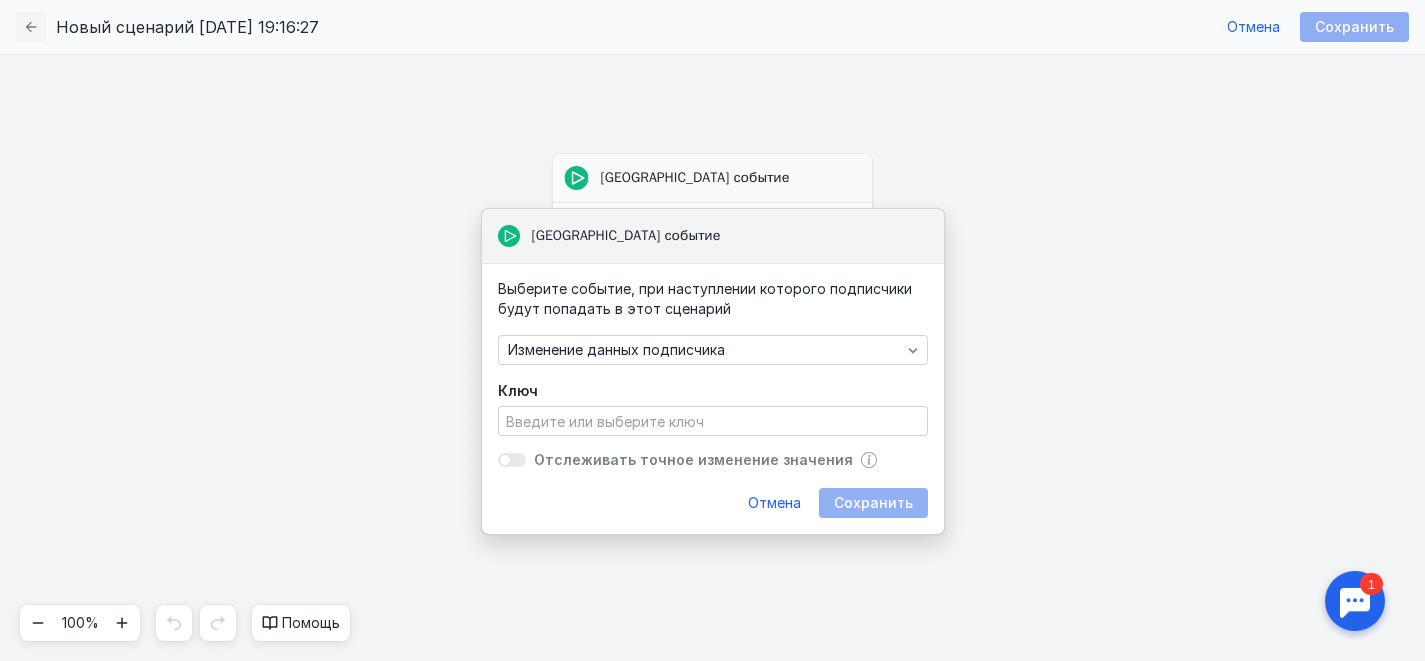 scroll, scrollTop: 0, scrollLeft: 0, axis: both 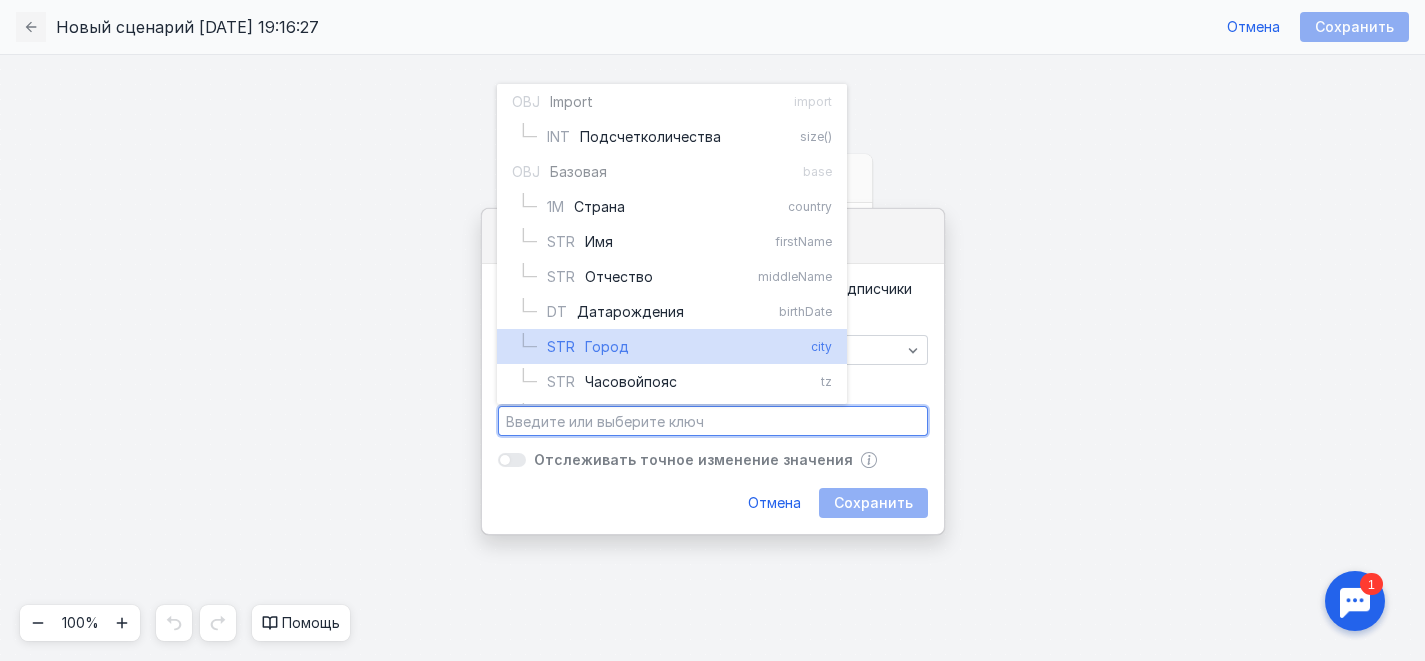 click on "Город" at bounding box center (607, 347) 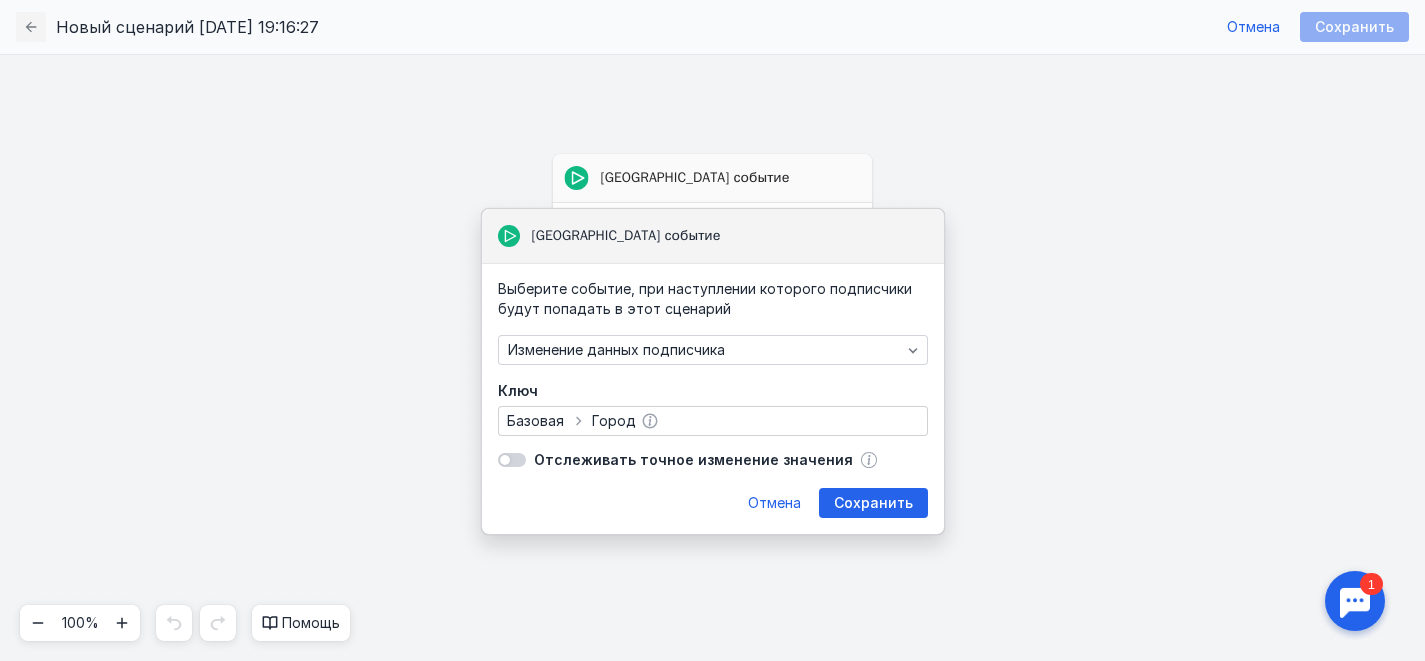 click on "Базовая Город" at bounding box center (713, 421) 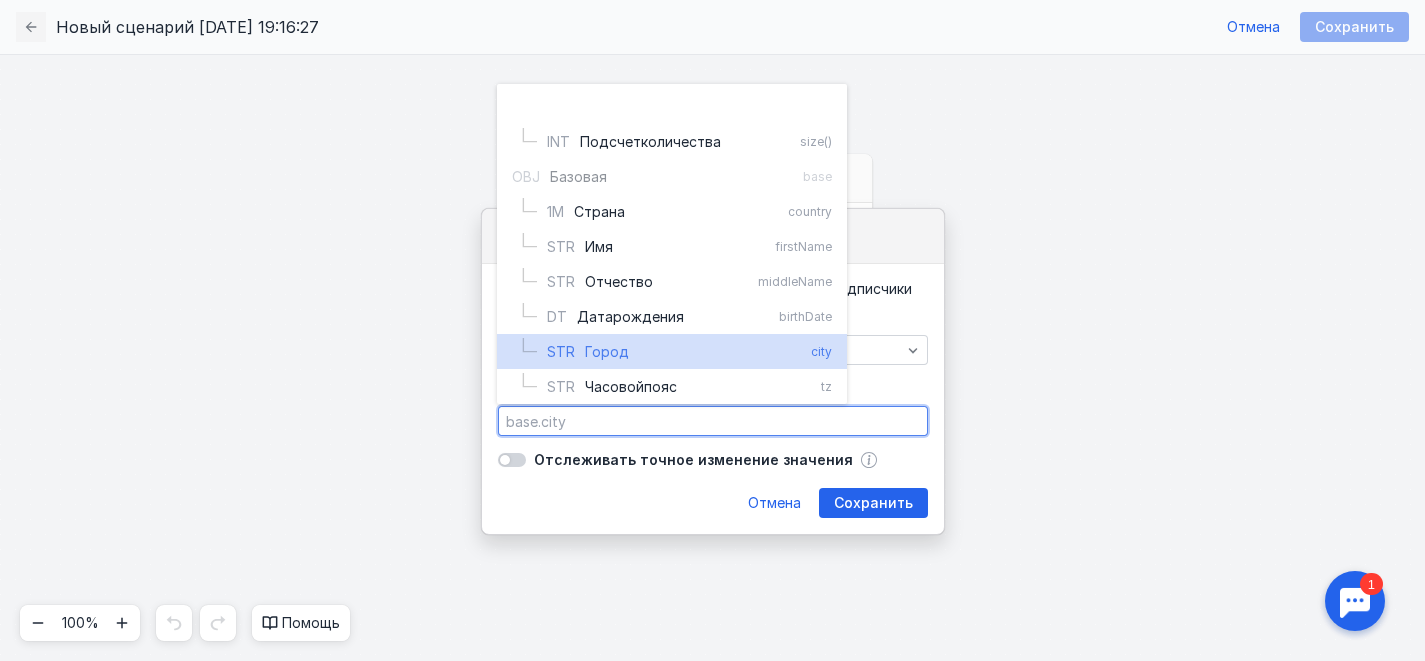 scroll, scrollTop: 107, scrollLeft: 0, axis: vertical 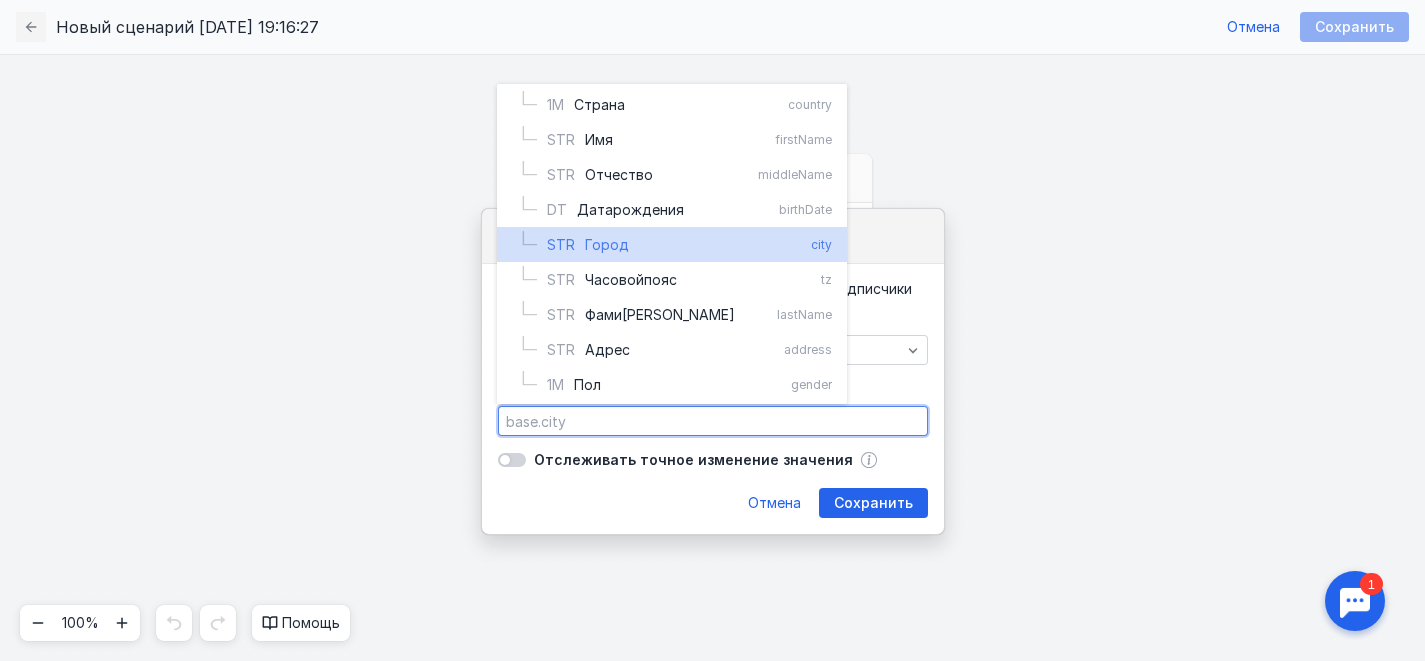 click on "Город" at bounding box center [693, 245] 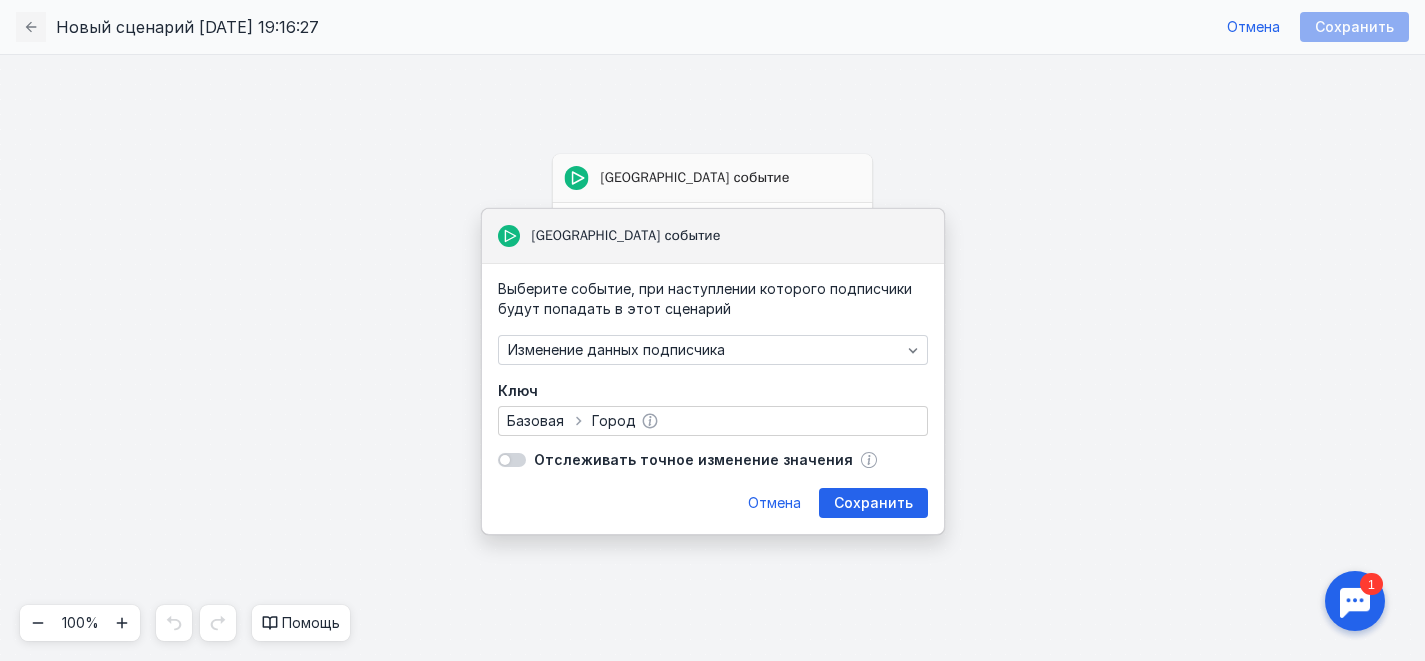 click on "Выберите событие, при наступлении которого подписчики будут попадать в этот сценарий Изменение данных подписчика [PERSON_NAME] Введите или выберите ключ Базовая Город Отслеживать точное изменение значения Было до изменения (неважно, какое стало) Стало после изменения (неважно, какое было) Было до и стало после изменения (важны оба) Было до изменения Выберите условие Стало после изменения Выберите условие   Отмена Сохранить" at bounding box center [713, 398] 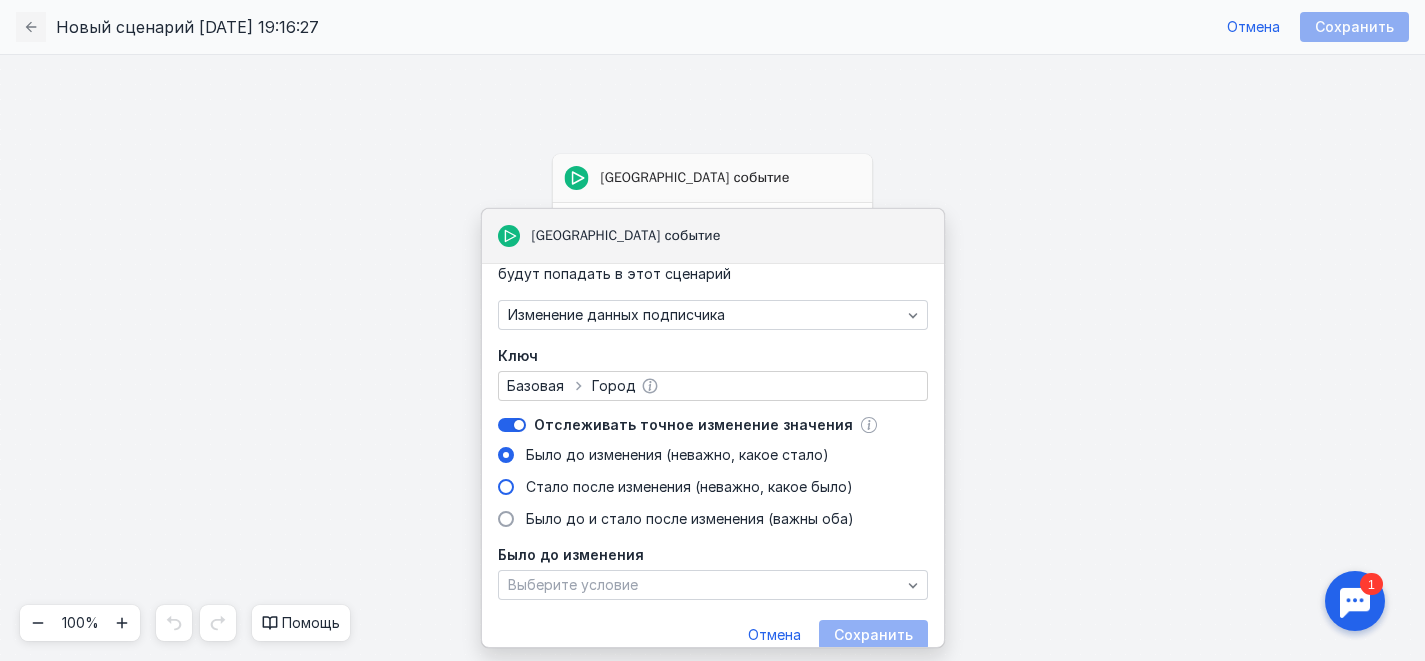 scroll, scrollTop: 54, scrollLeft: 0, axis: vertical 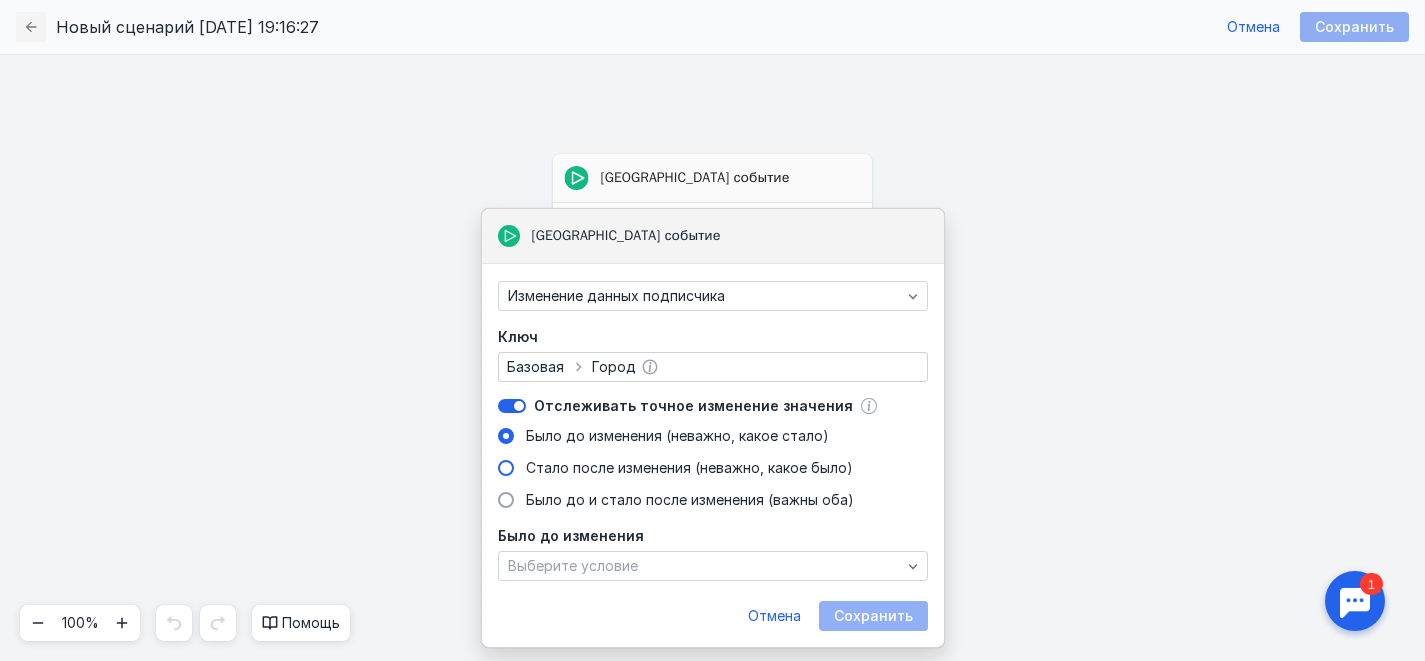 click on "Стало после изменения (неважно, какое было)" at bounding box center (689, 467) 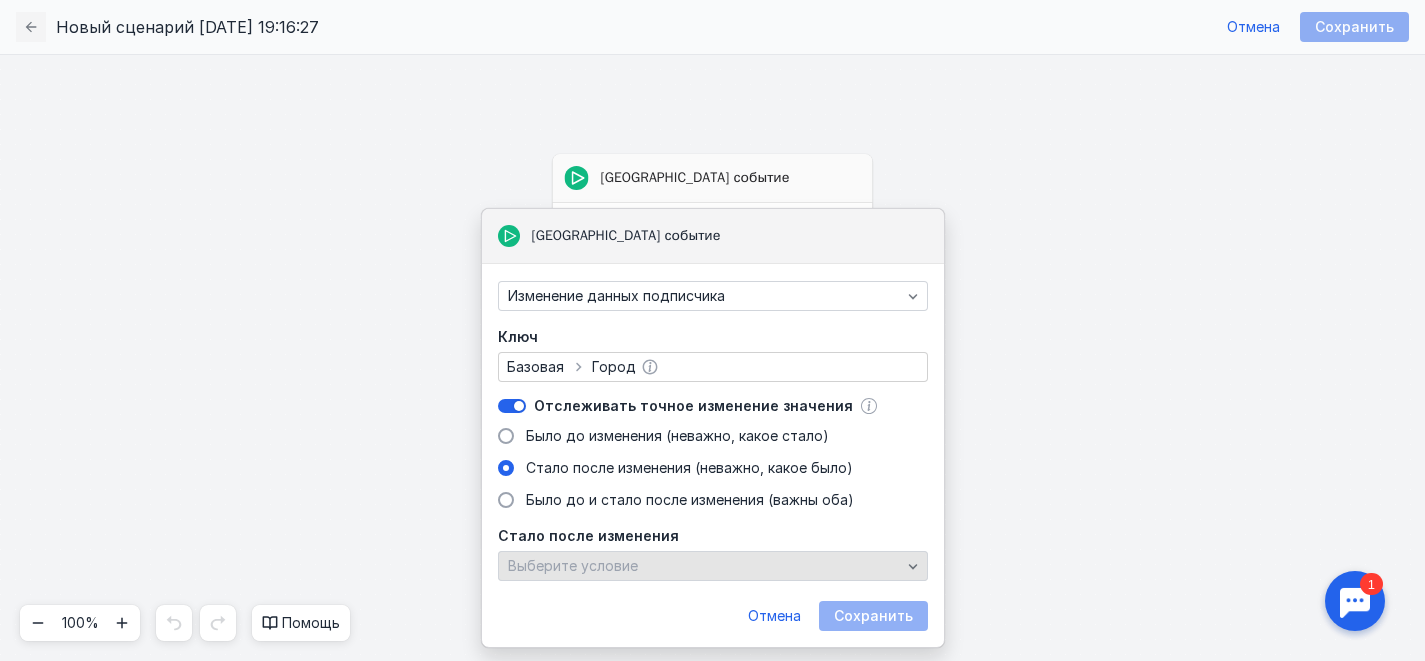 click on "Выберите условие" at bounding box center (704, 566) 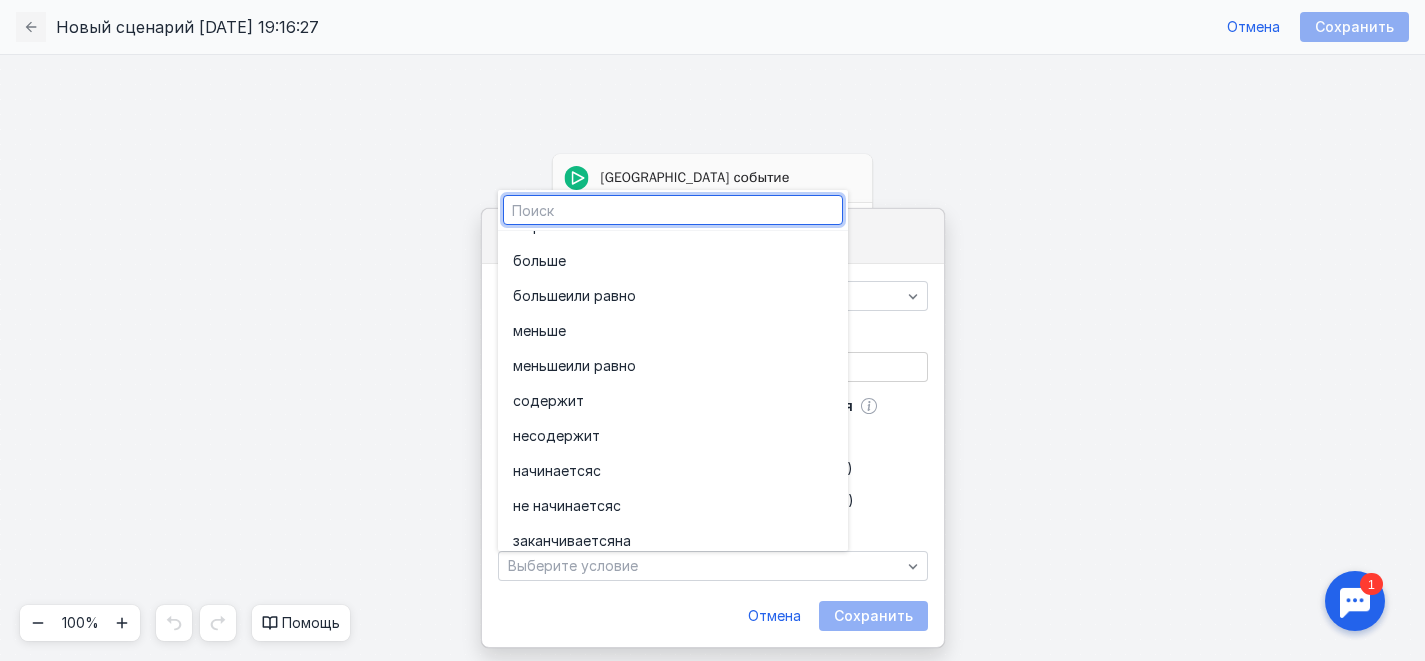 scroll, scrollTop: 250, scrollLeft: 0, axis: vertical 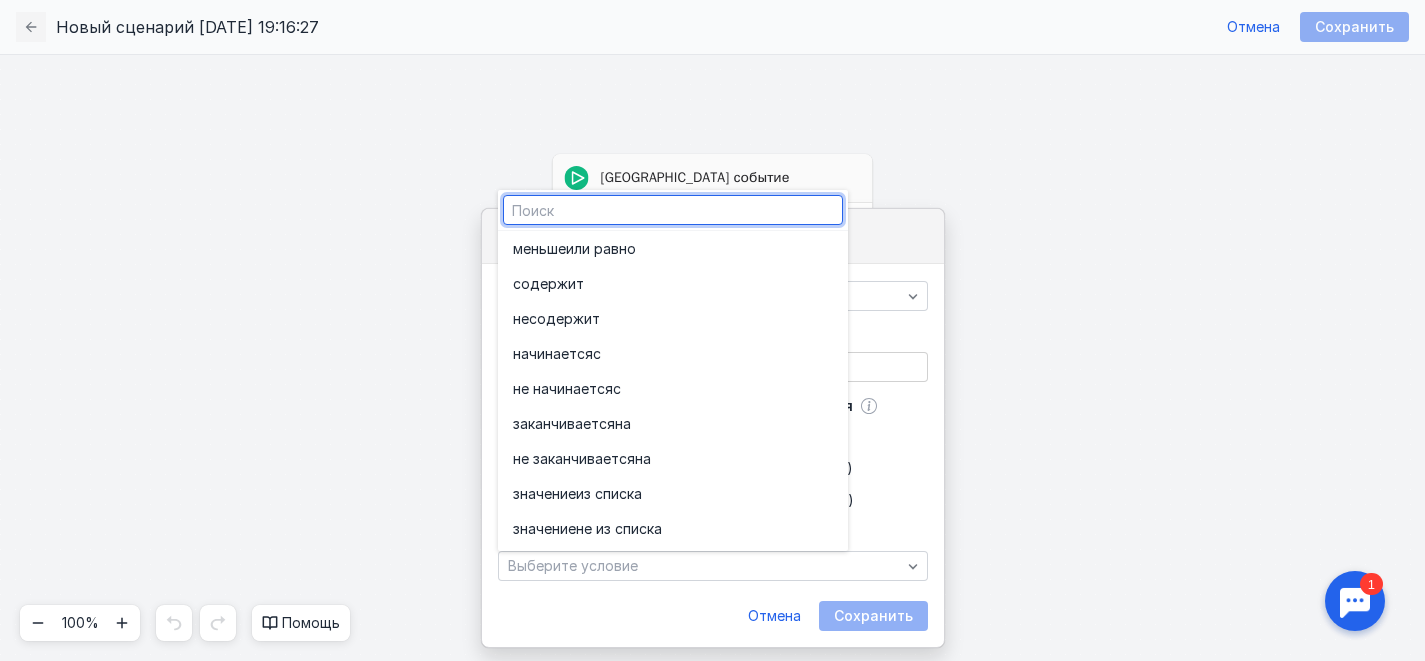 click on "Было до изменения (неважно, какое стало) Стало после изменения (неважно, какое было) Было до и стало после изменения (важны оба)" at bounding box center [713, 468] 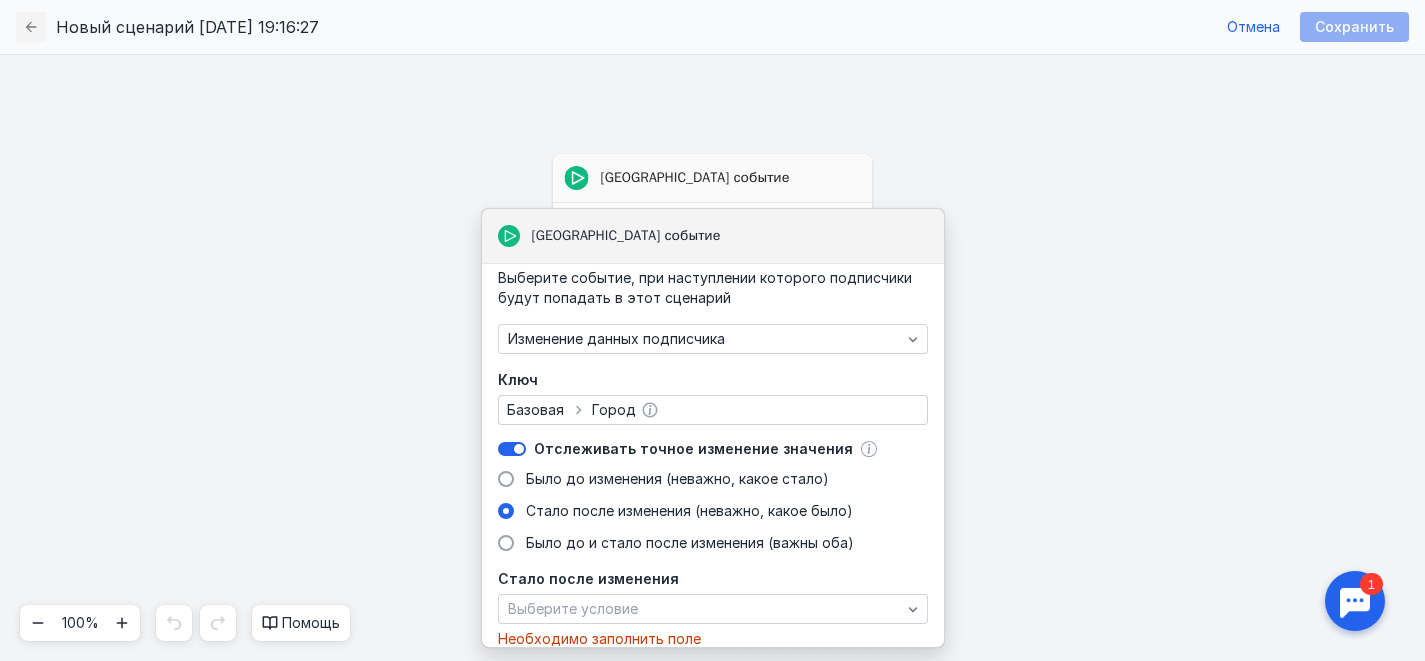 scroll, scrollTop: 0, scrollLeft: 0, axis: both 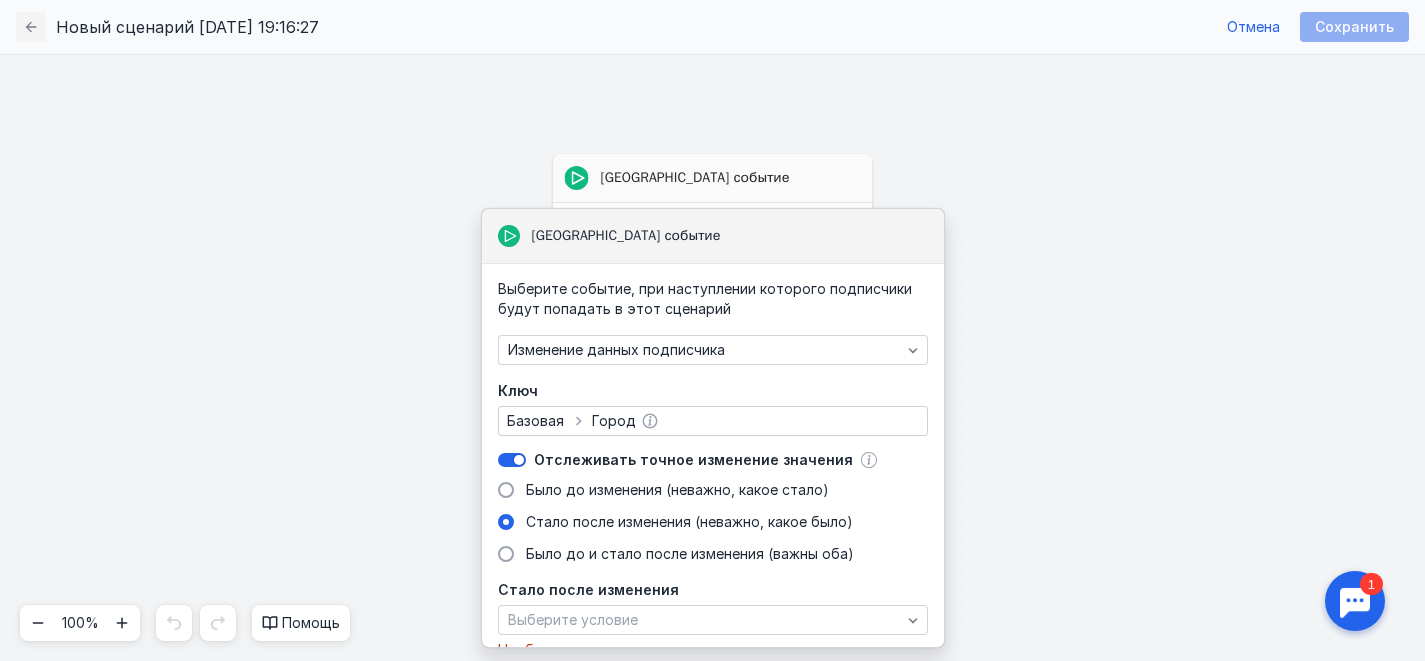 click on "Базовая Город" at bounding box center (713, 421) 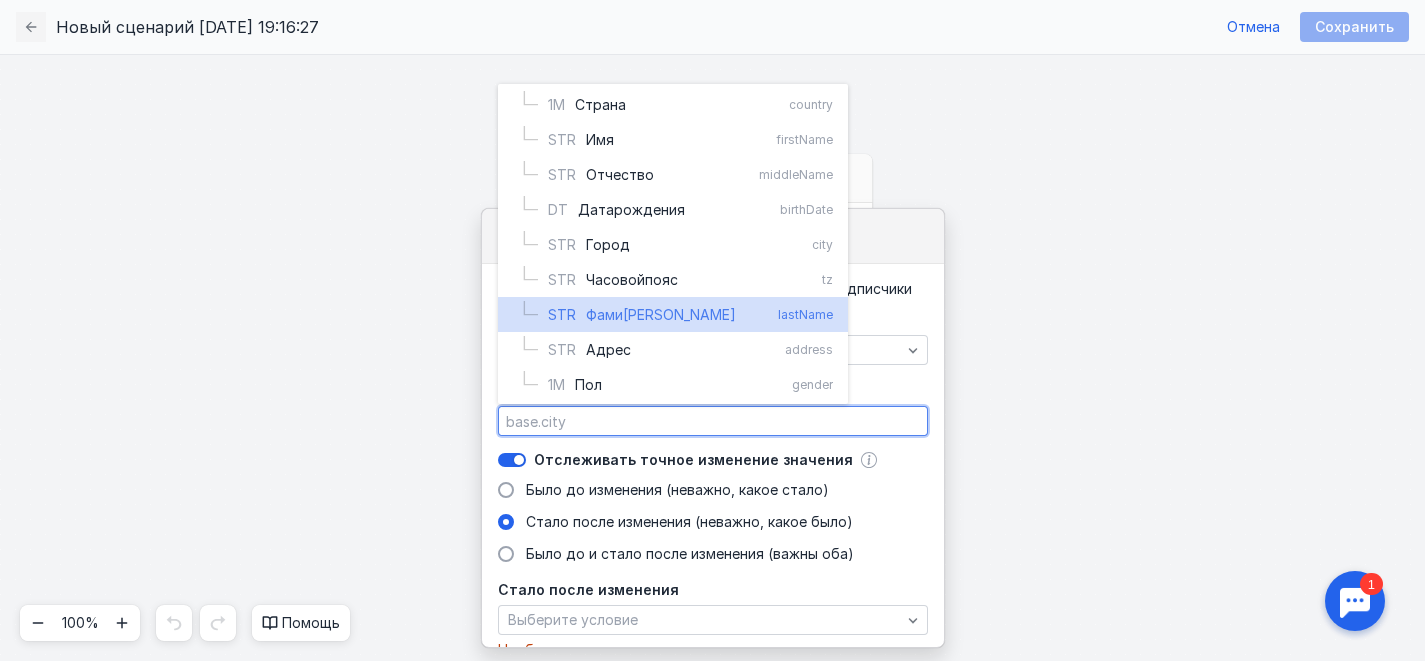 scroll, scrollTop: 0, scrollLeft: 0, axis: both 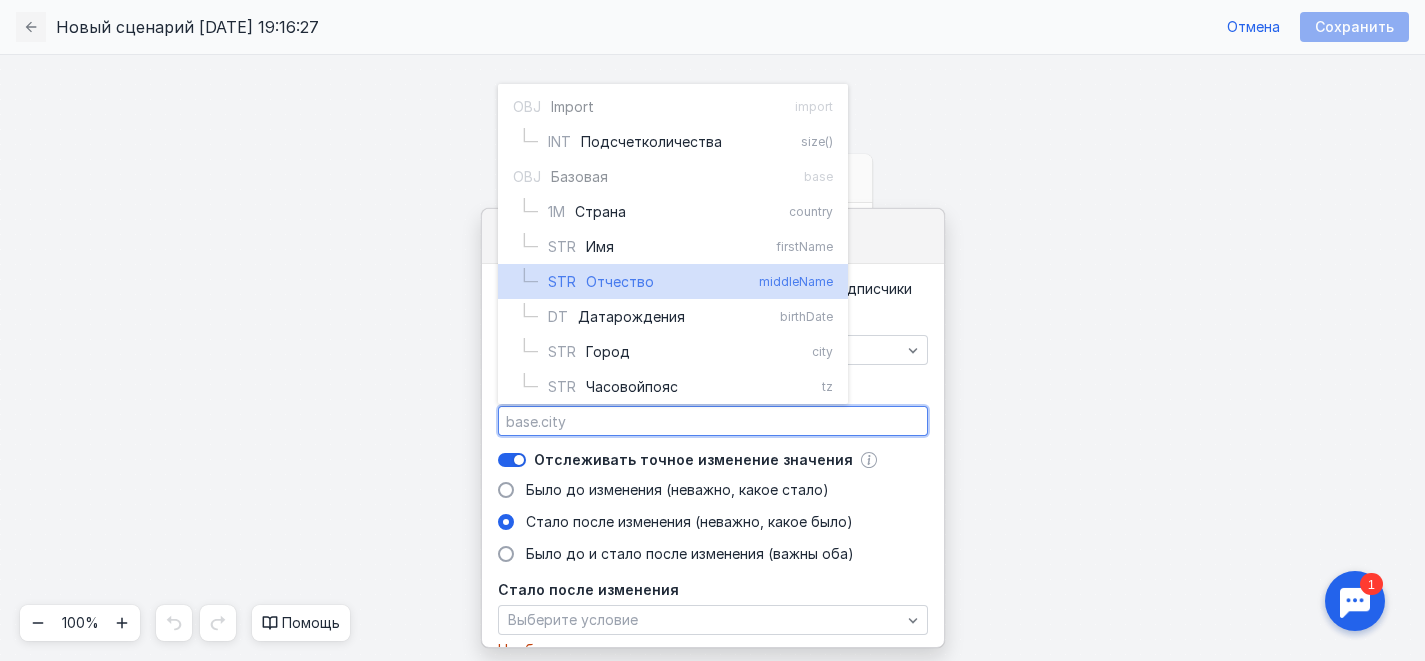 click on "[GEOGRAPHIC_DATA] событие Выберите событие" at bounding box center (712, 357) 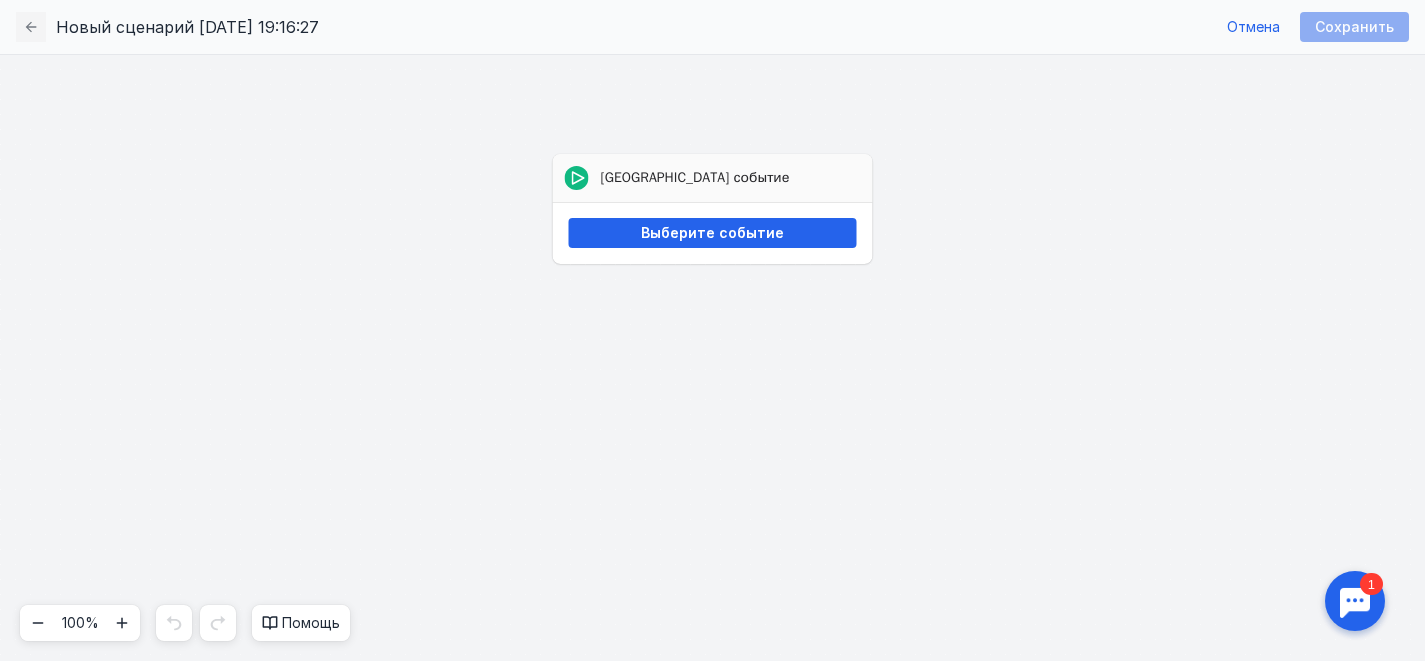 click on "Выберите событие" at bounding box center [713, 233] 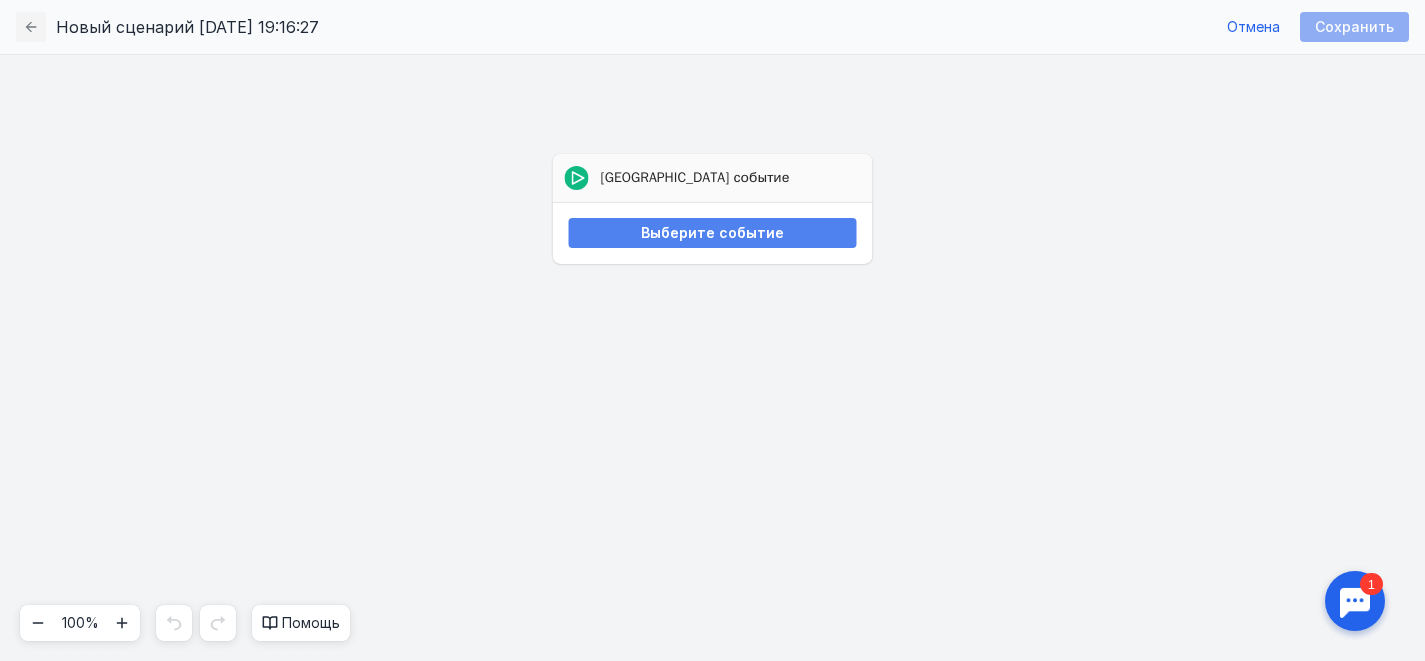 click on "Выберите событие" at bounding box center (713, 233) 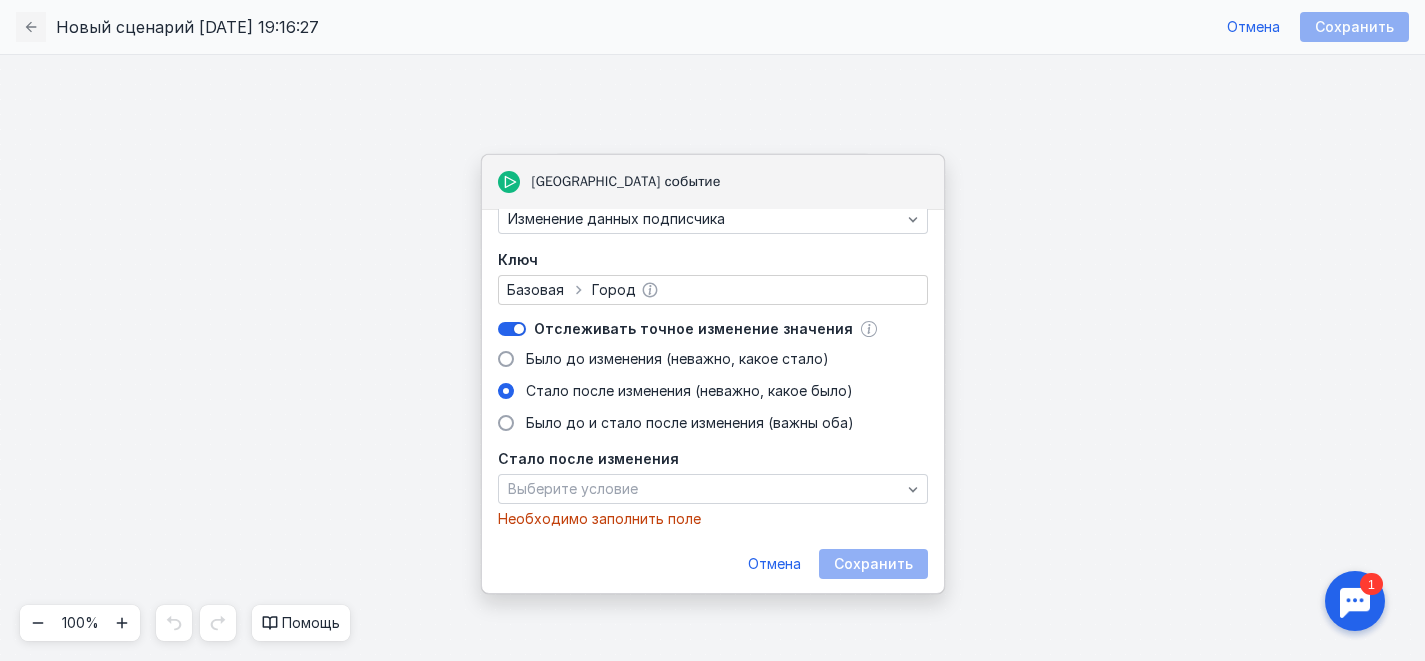 scroll, scrollTop: 79, scrollLeft: 0, axis: vertical 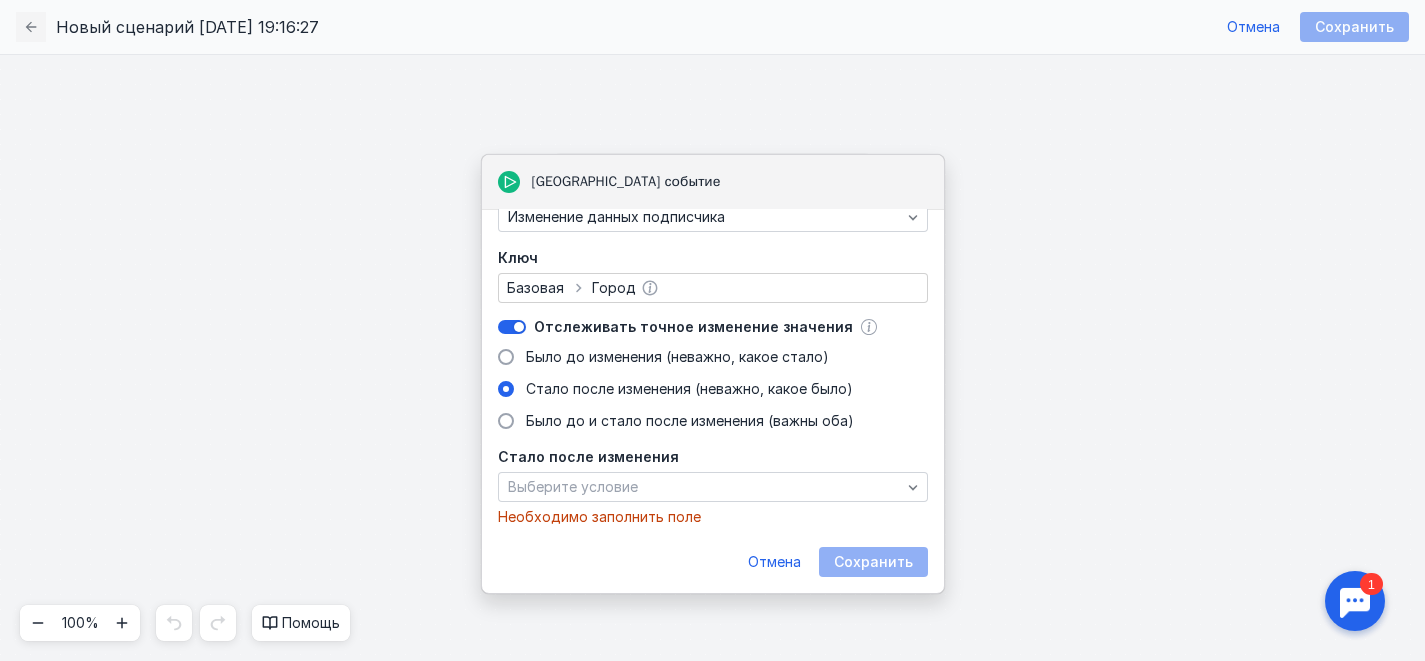 click on "[GEOGRAPHIC_DATA] событие Выберите событие" at bounding box center [712, 357] 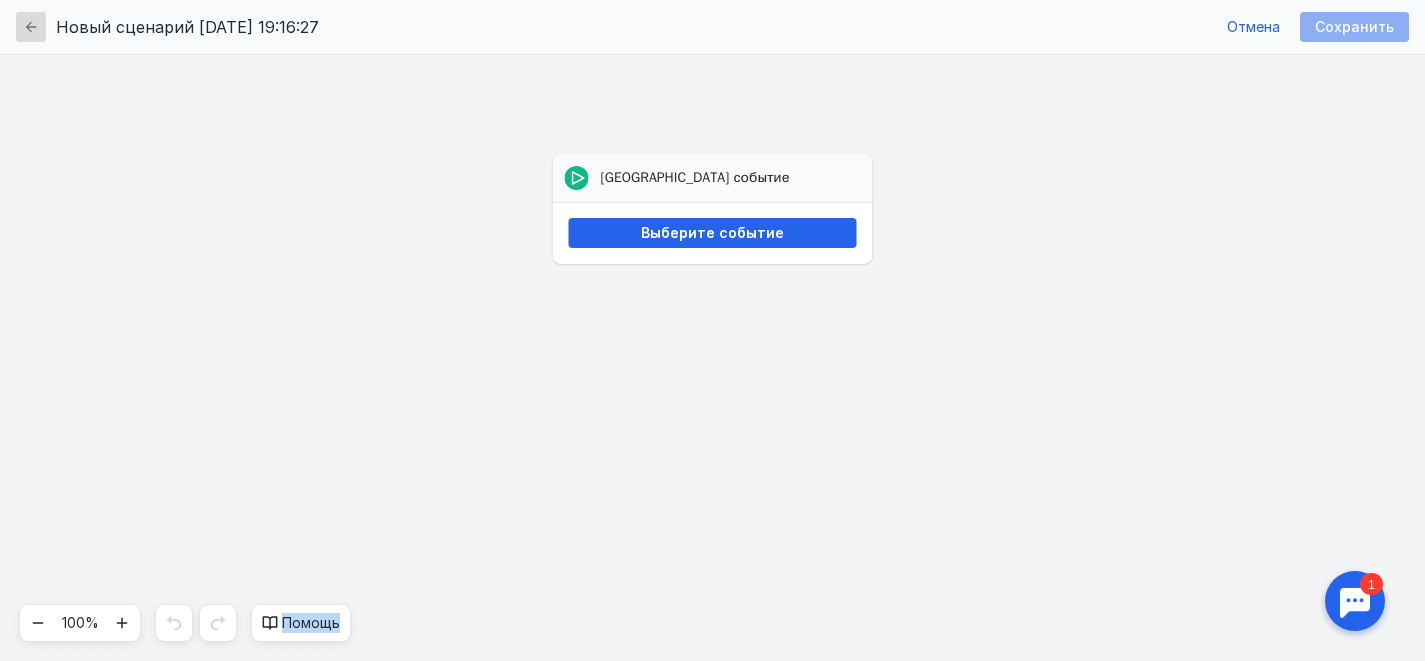 click 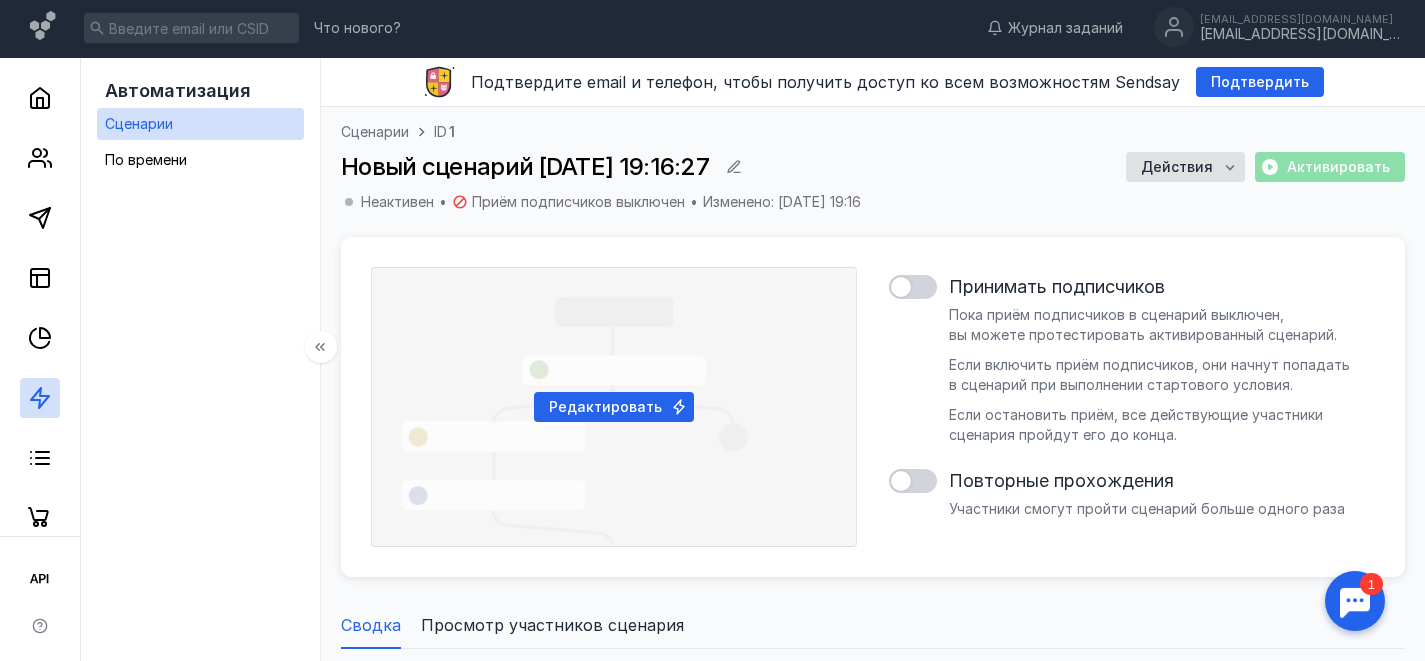 scroll, scrollTop: 0, scrollLeft: 0, axis: both 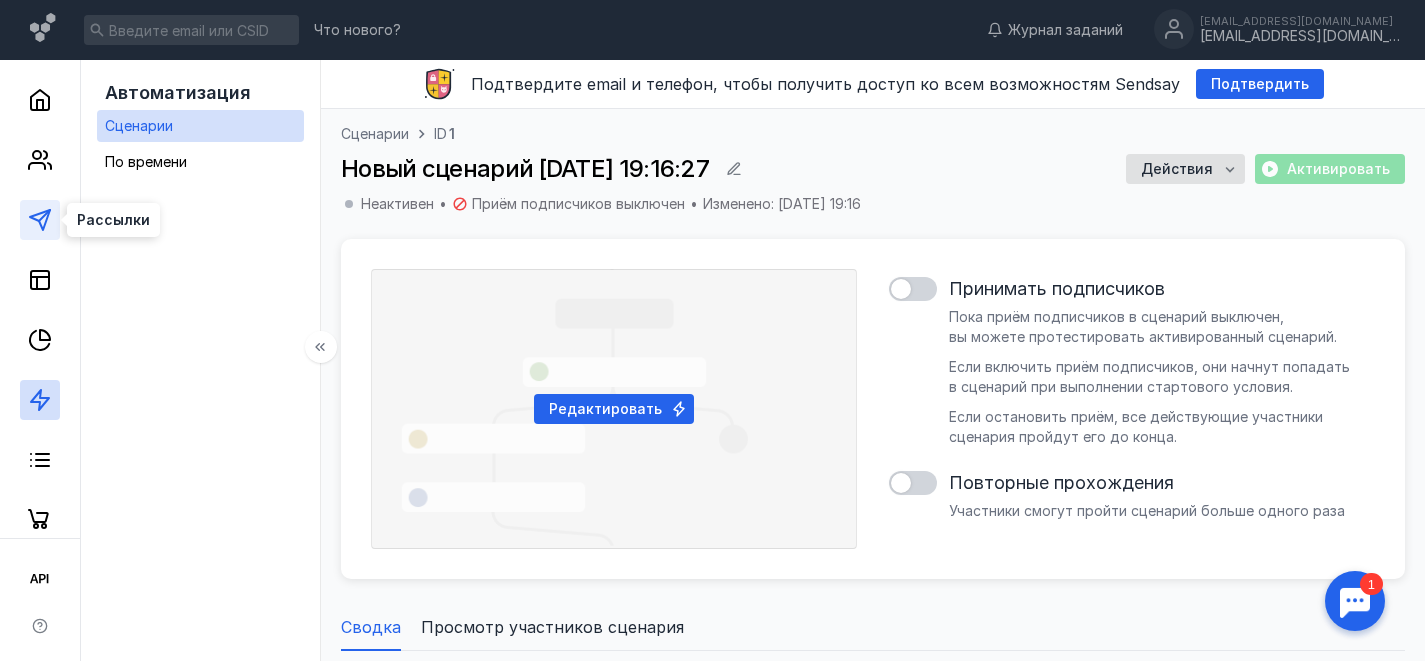 click 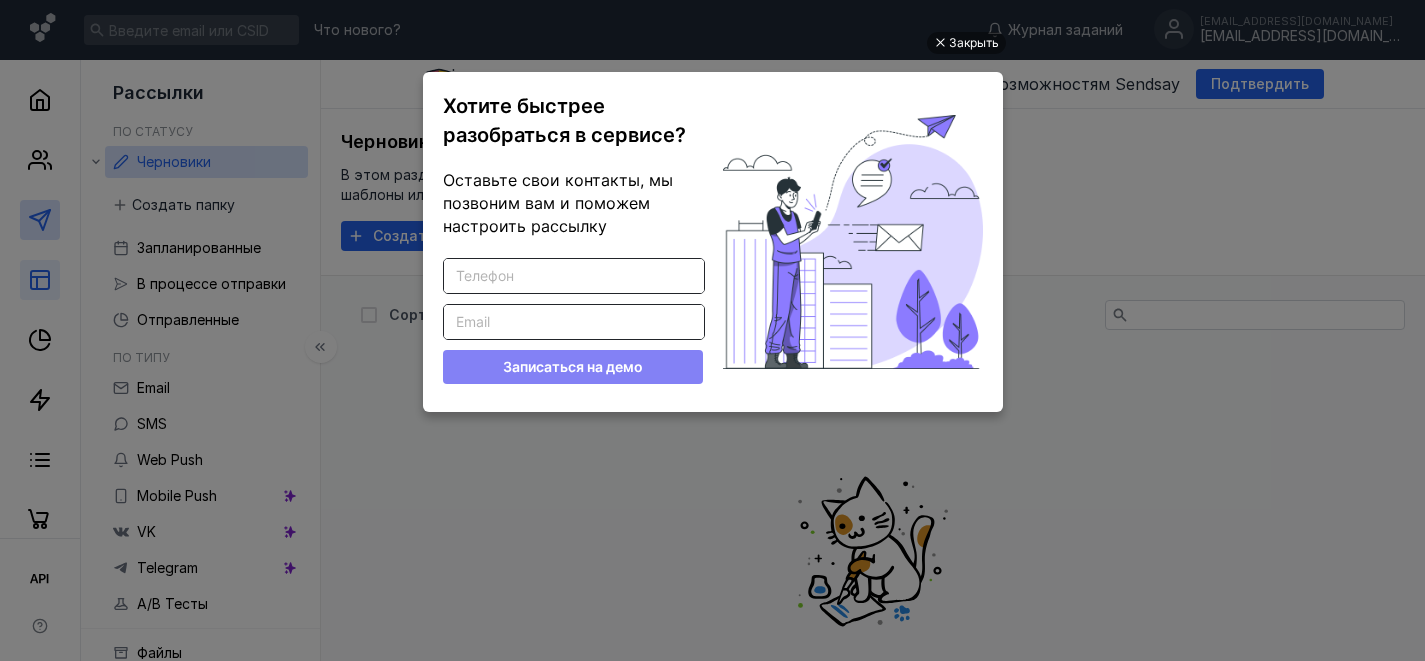 scroll, scrollTop: 0, scrollLeft: 0, axis: both 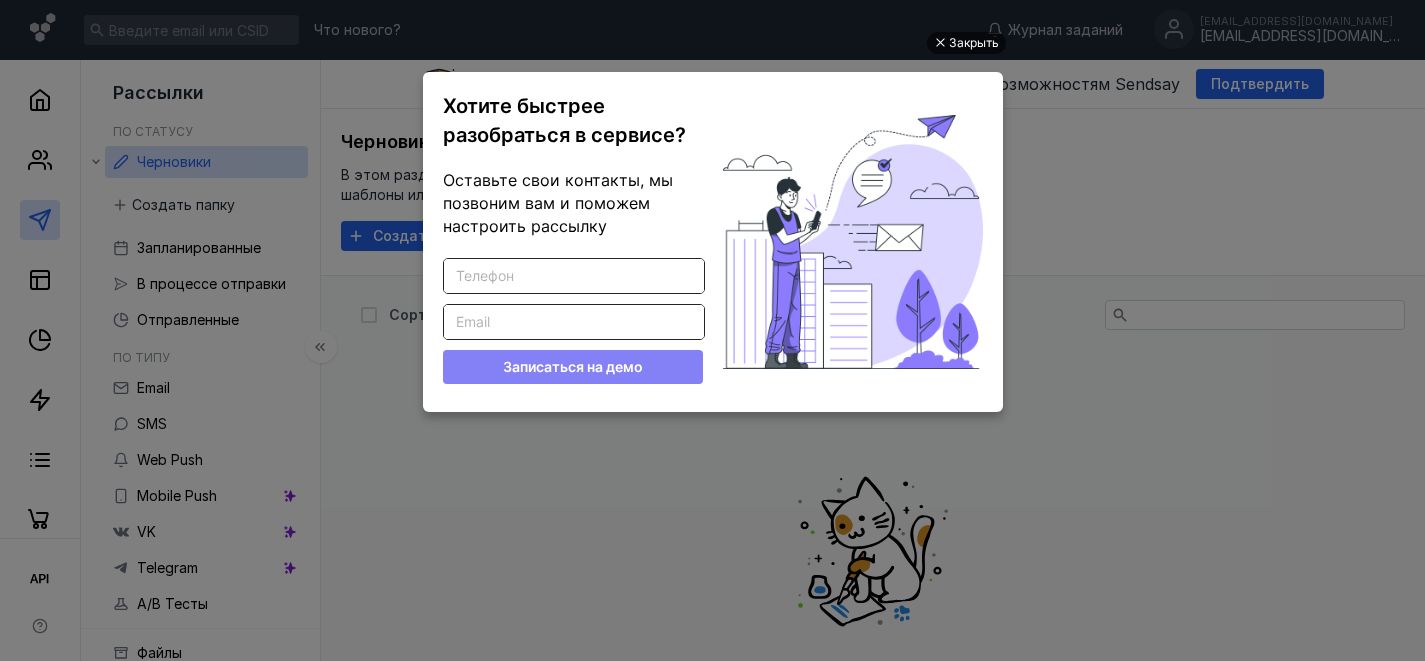 click on "Закрыть" at bounding box center [974, 43] 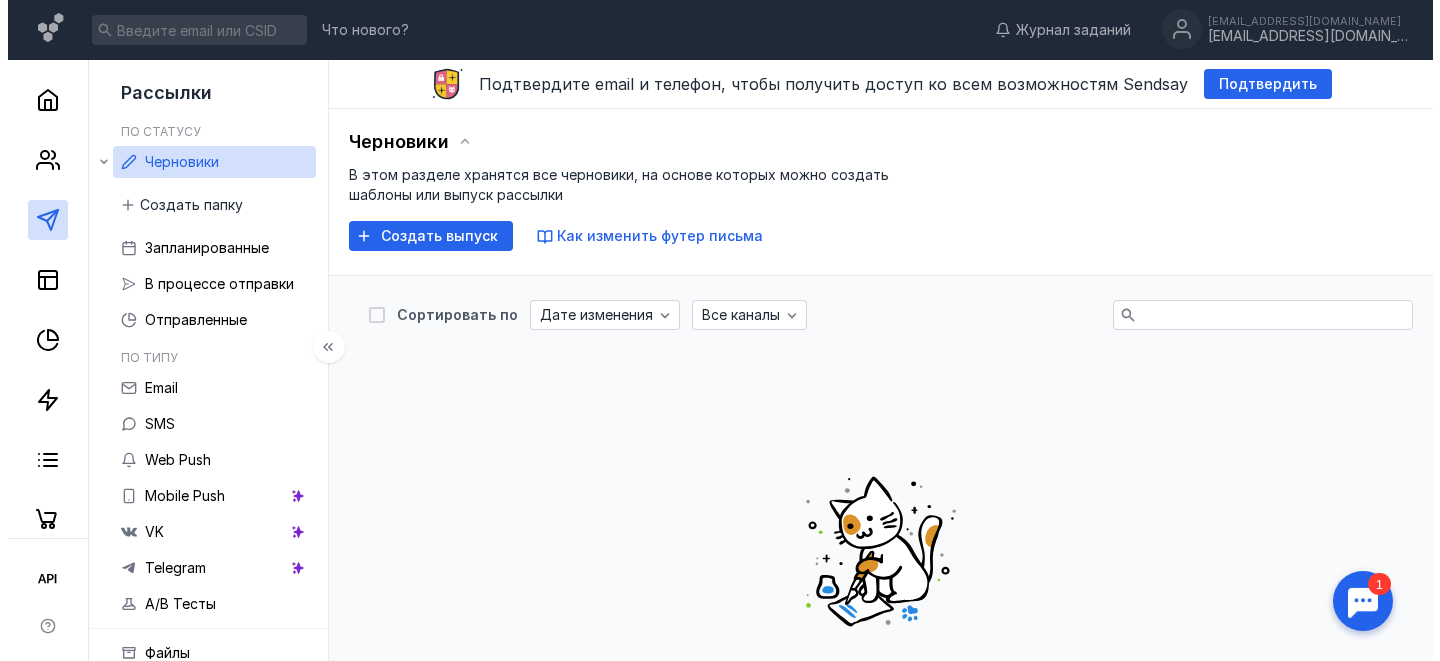 scroll, scrollTop: 0, scrollLeft: 0, axis: both 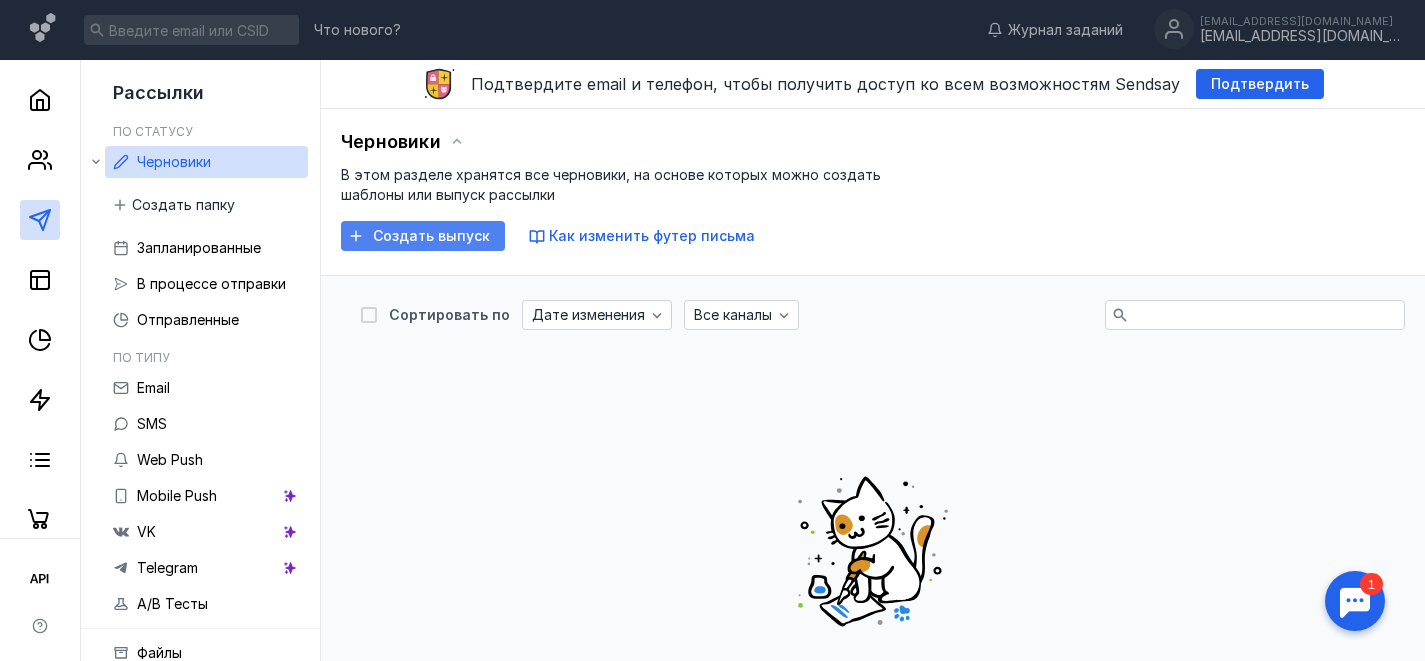 click on "Создать выпуск" at bounding box center [431, 236] 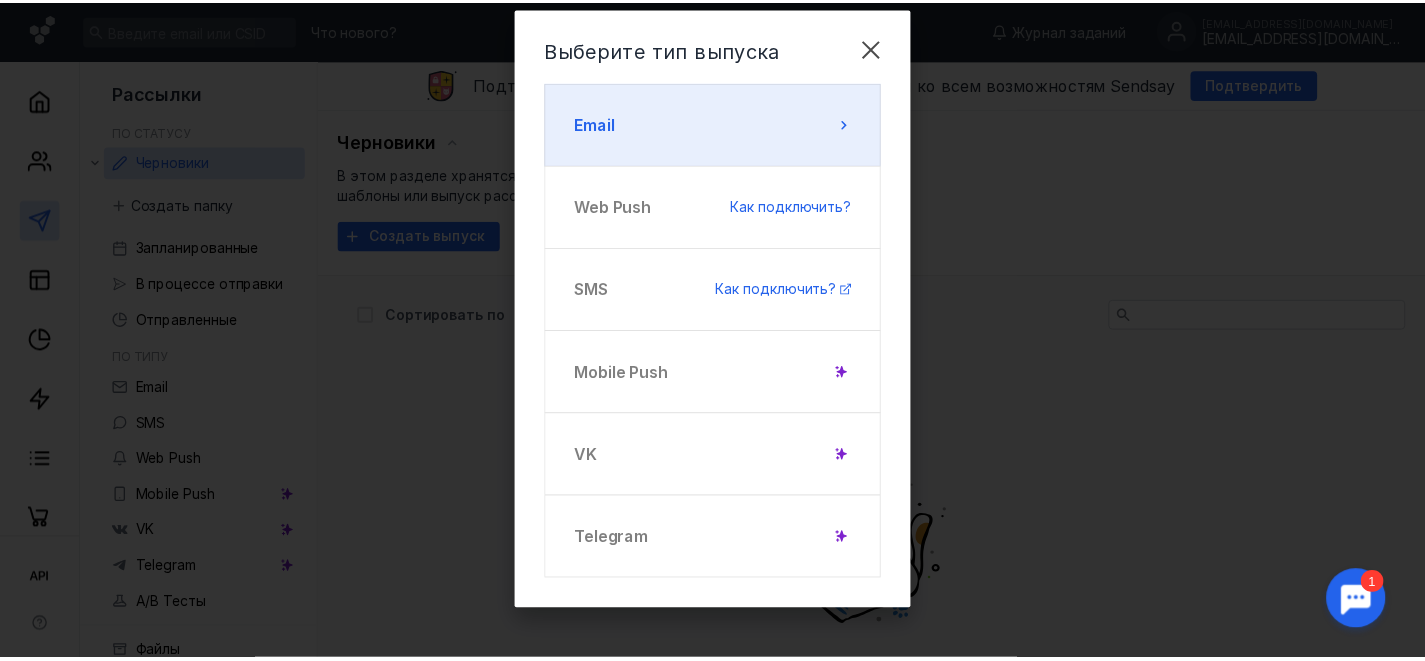 scroll, scrollTop: 16, scrollLeft: 0, axis: vertical 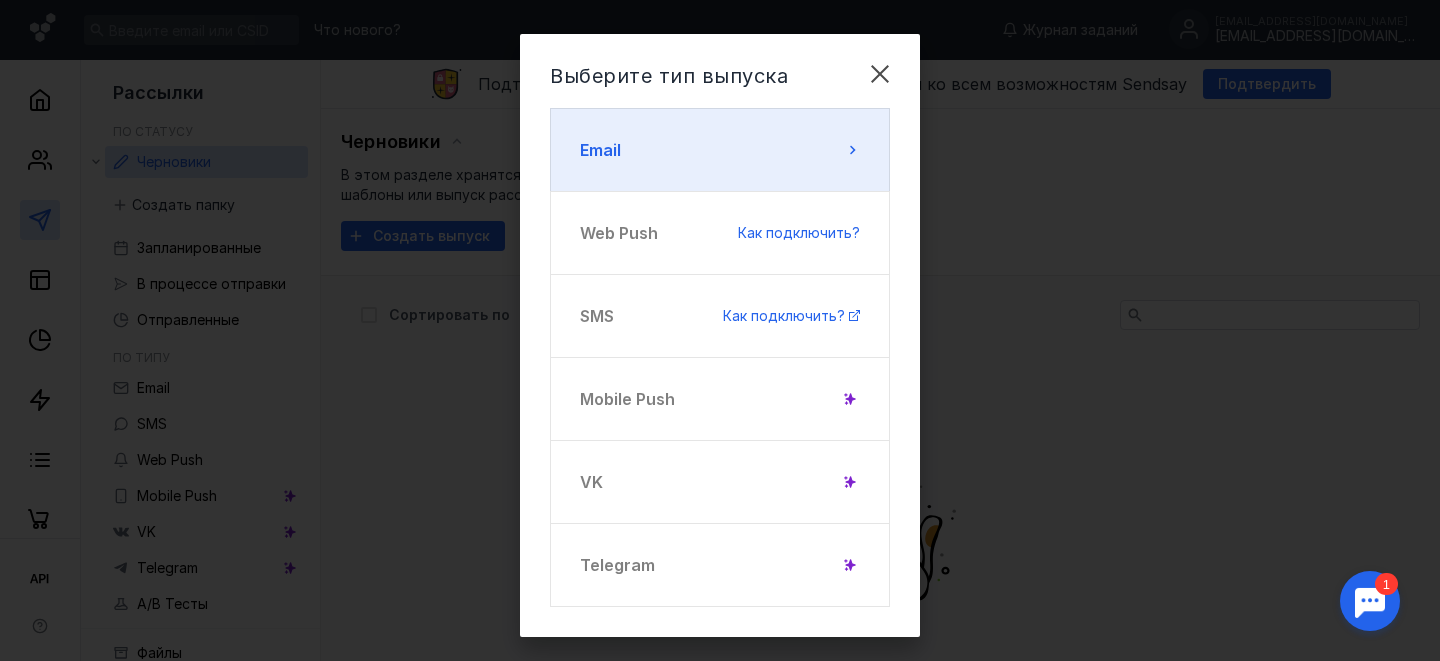click on "Email" at bounding box center (720, 150) 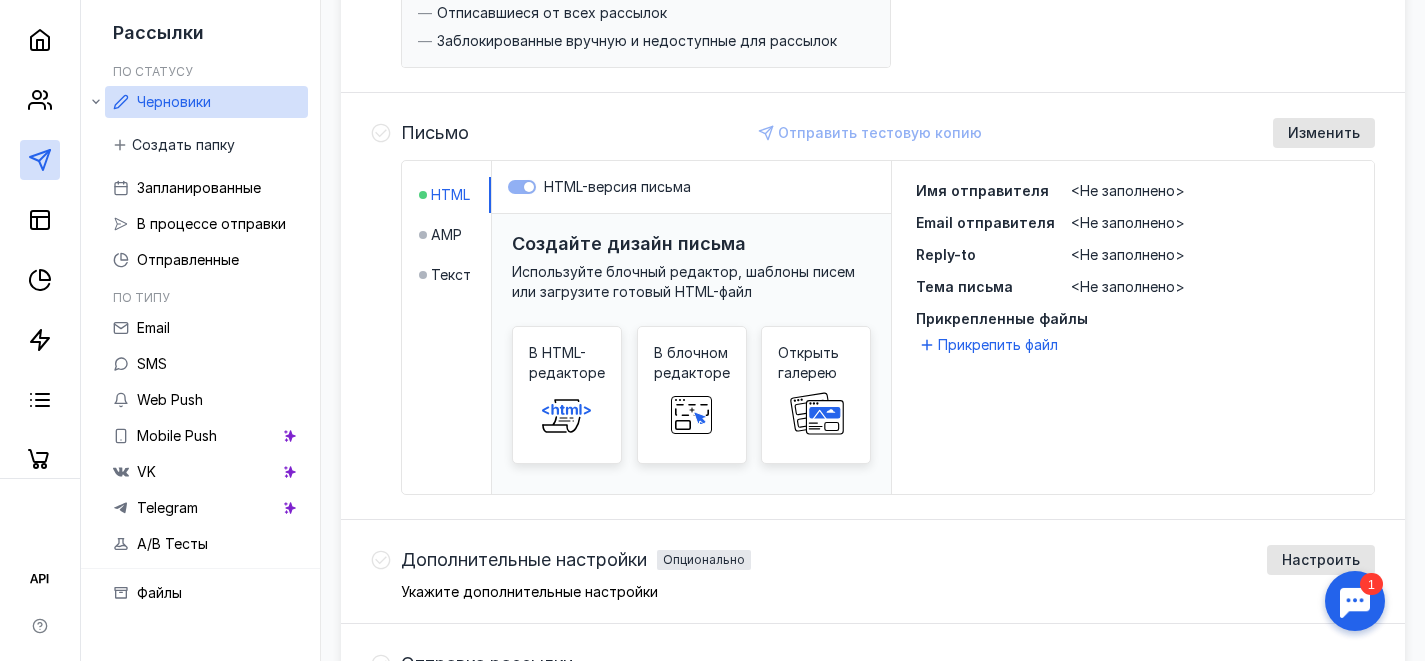 scroll, scrollTop: 415, scrollLeft: 0, axis: vertical 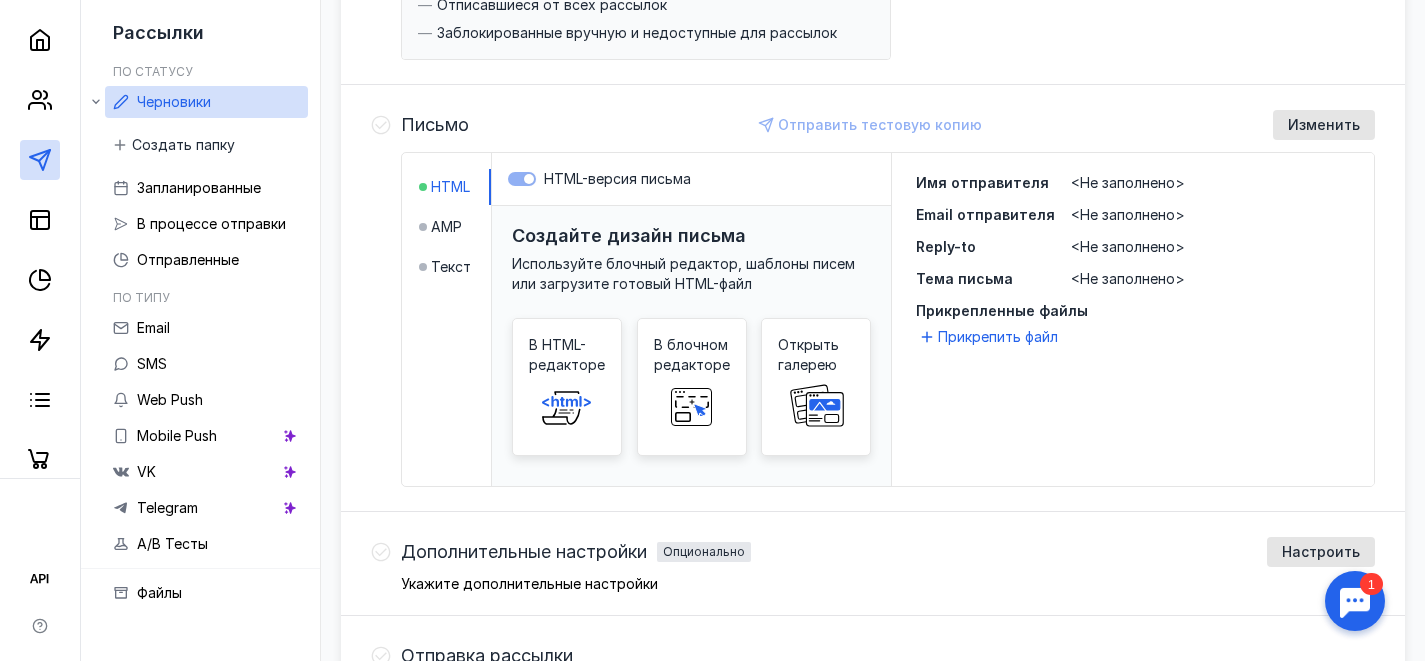click on "Имя отправителя <Не заполнено> Email отправителя <Не заполнено> Reply-to <Не заполнено> Тема письма <Не заполнено>" at bounding box center [1133, 231] 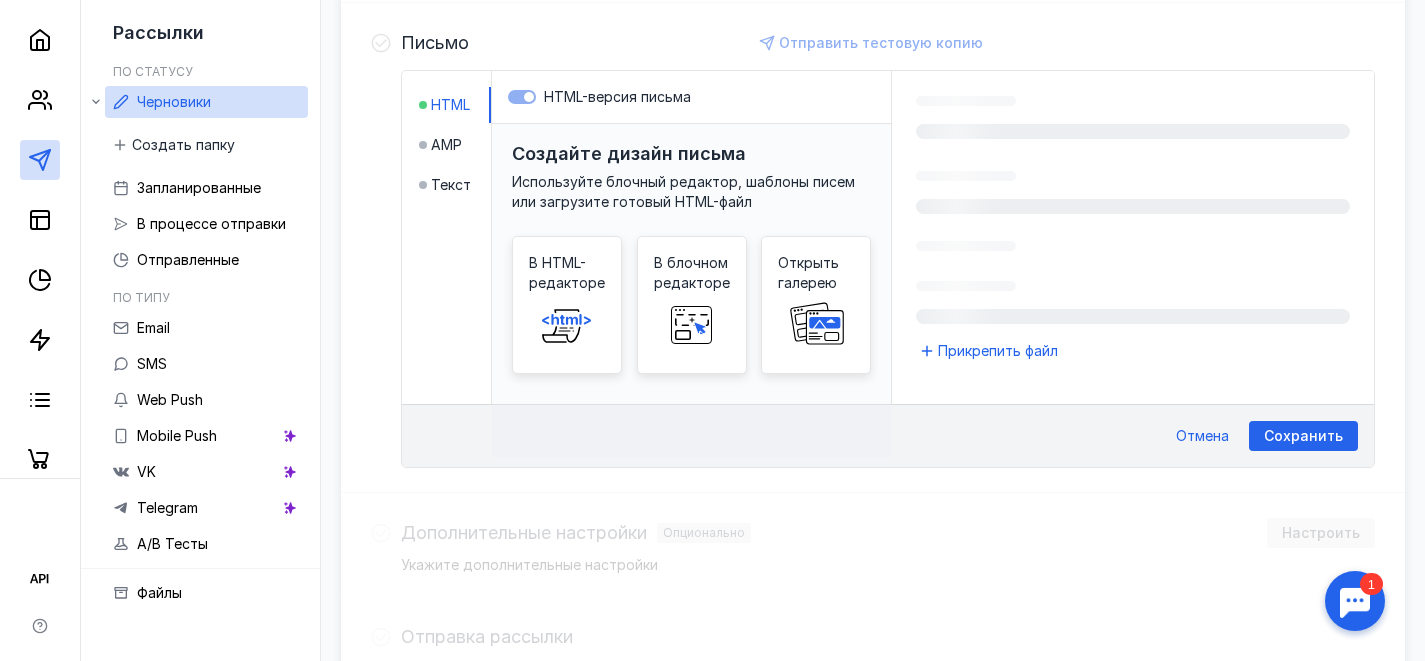 scroll, scrollTop: 499, scrollLeft: 0, axis: vertical 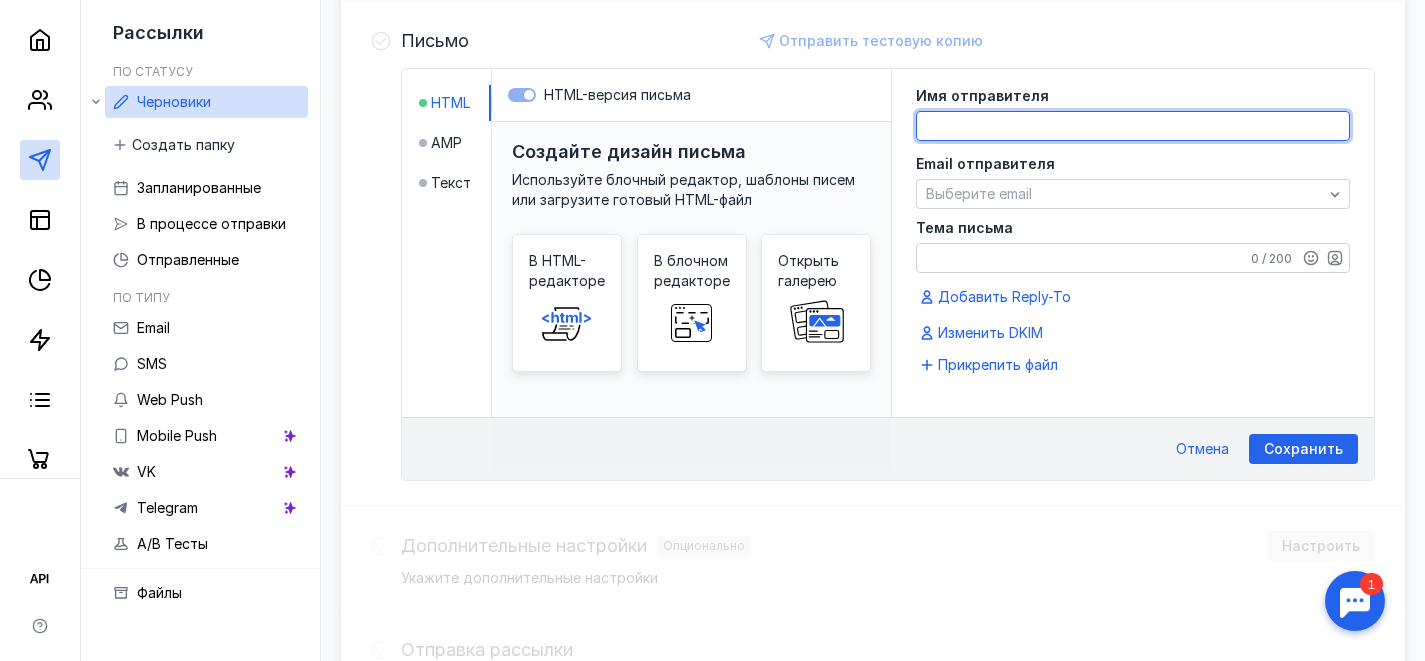 click 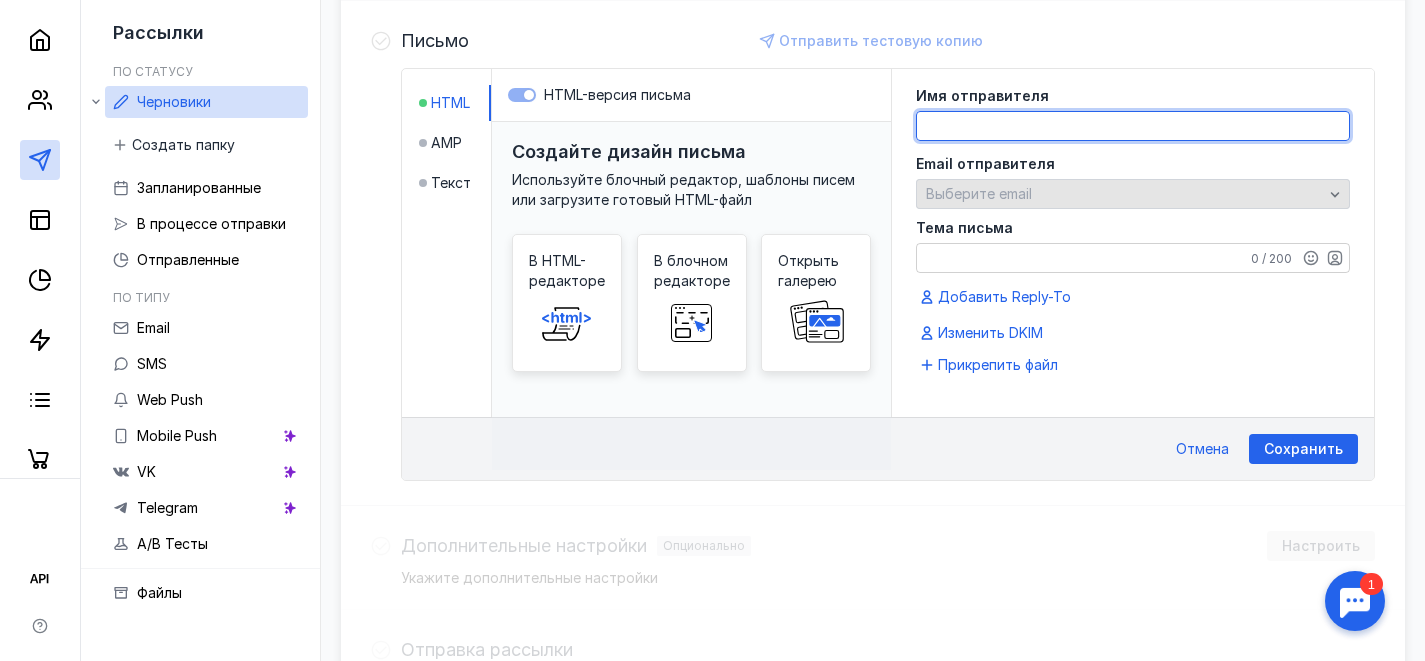 click on "Email отправителя Выберите email" at bounding box center (1133, 183) 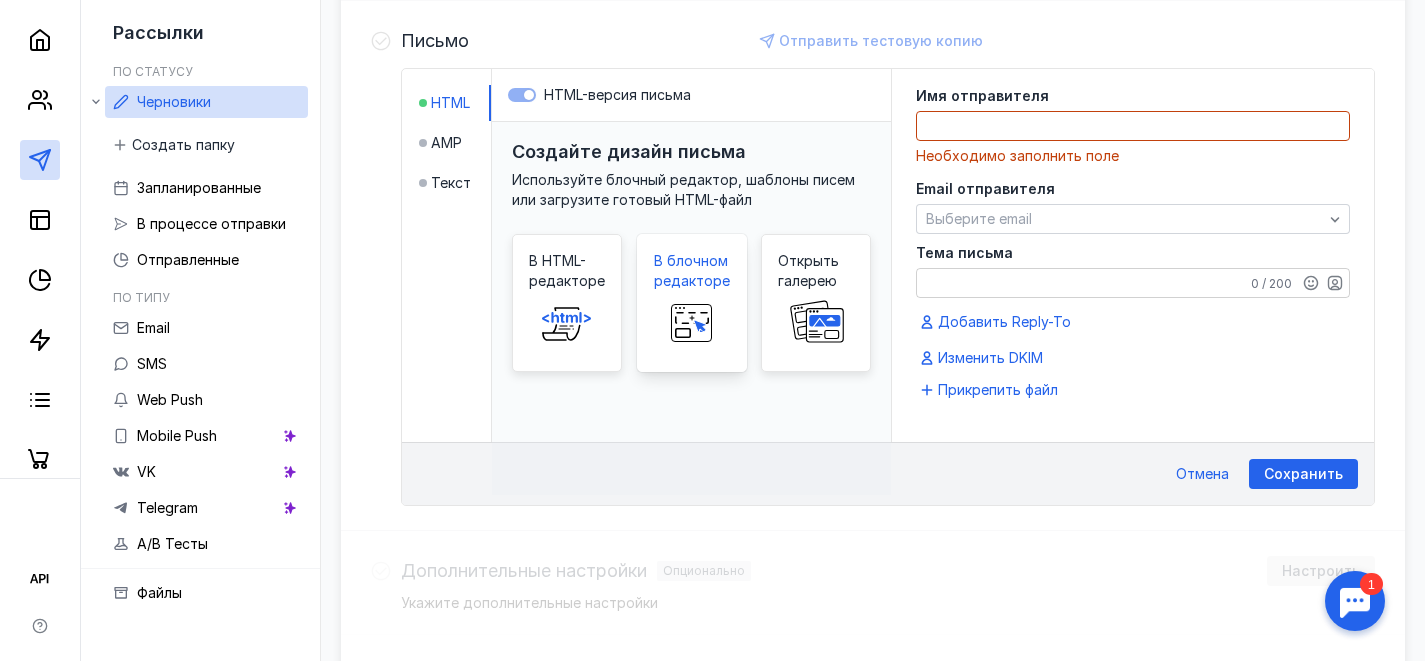 click 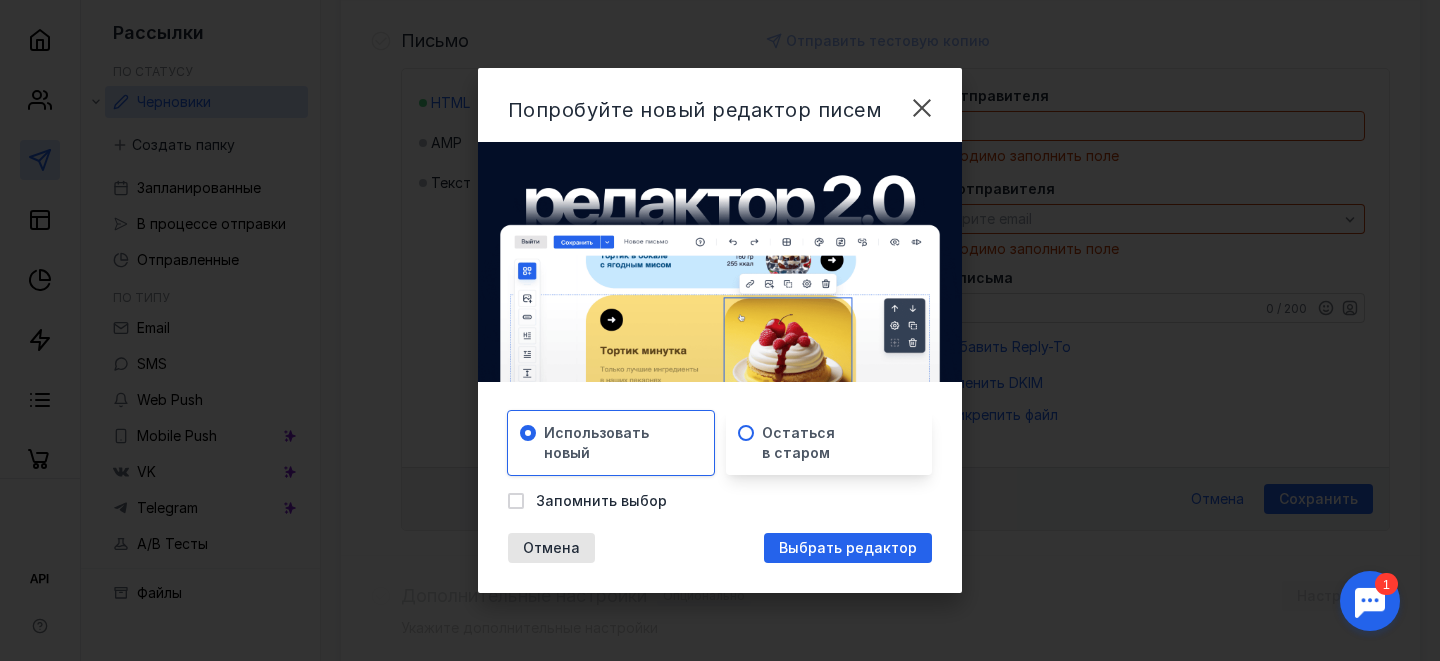 click on "Остаться в старом" at bounding box center (798, 443) 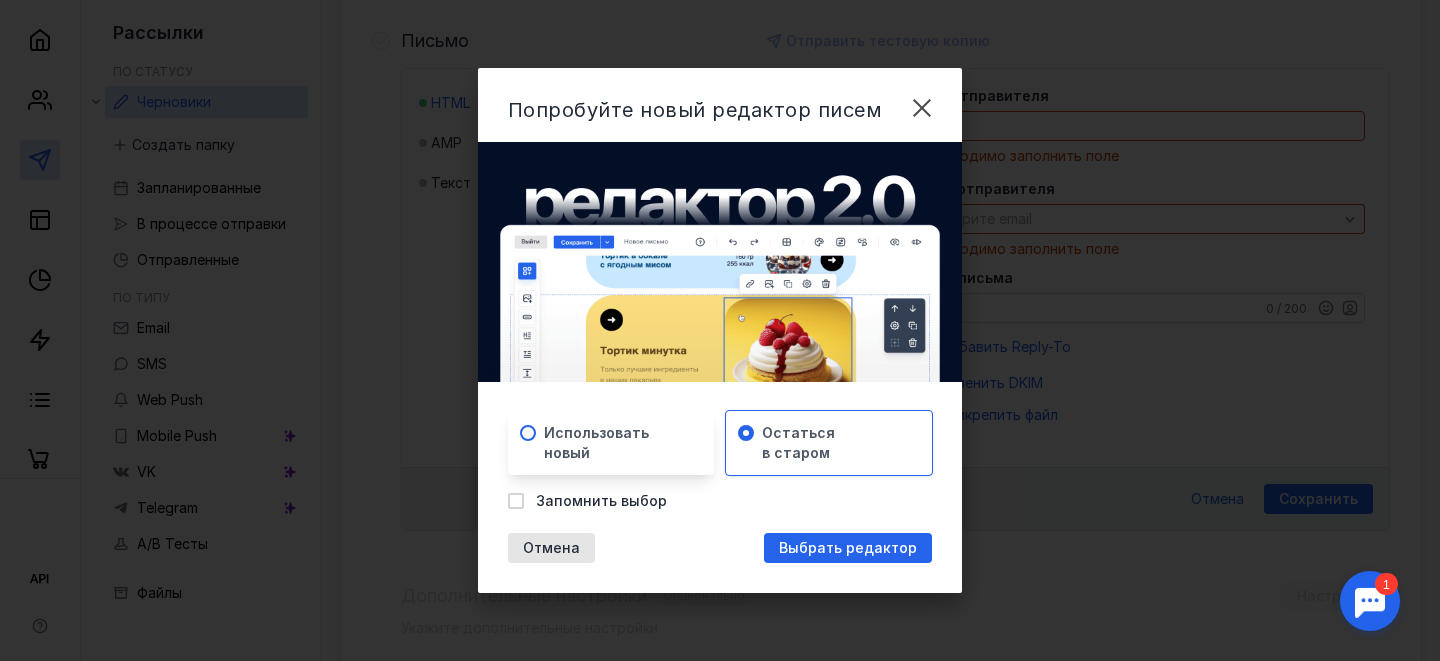click on "Использовать новый" at bounding box center (596, 443) 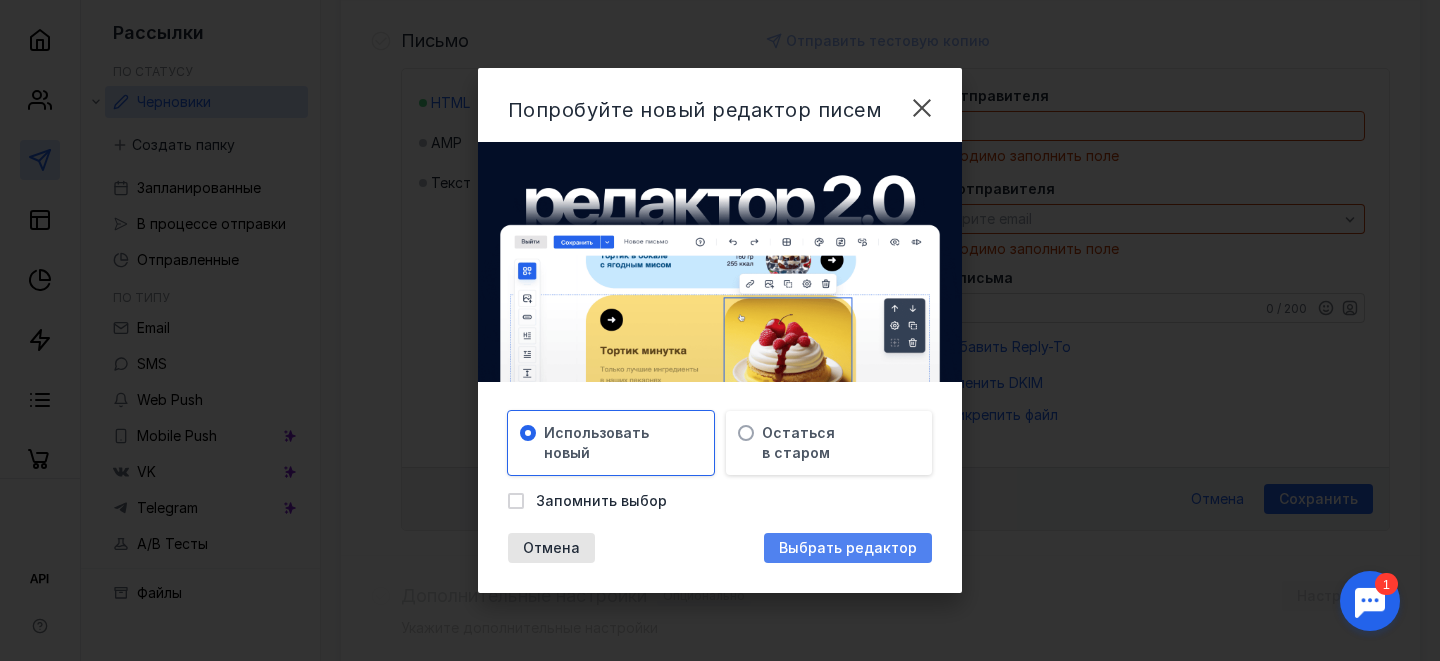 click on "Выбрать редактор" at bounding box center [848, 548] 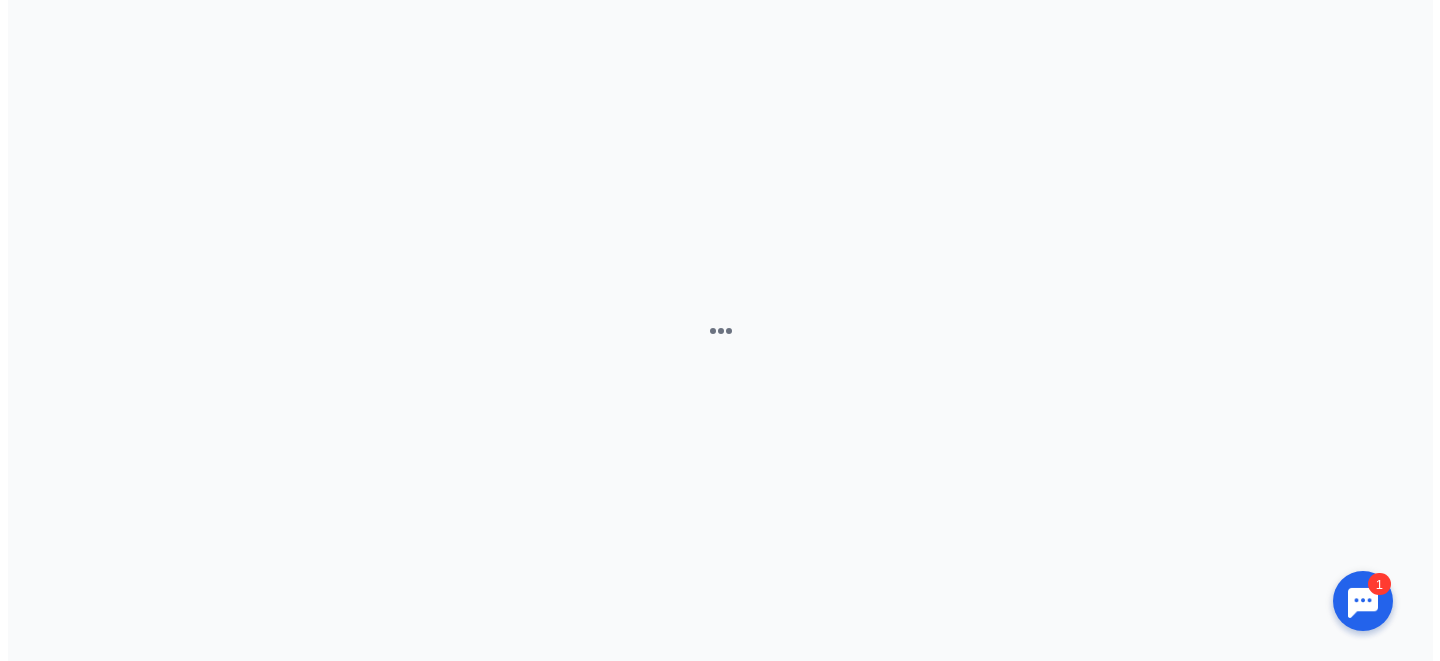scroll, scrollTop: 0, scrollLeft: 0, axis: both 